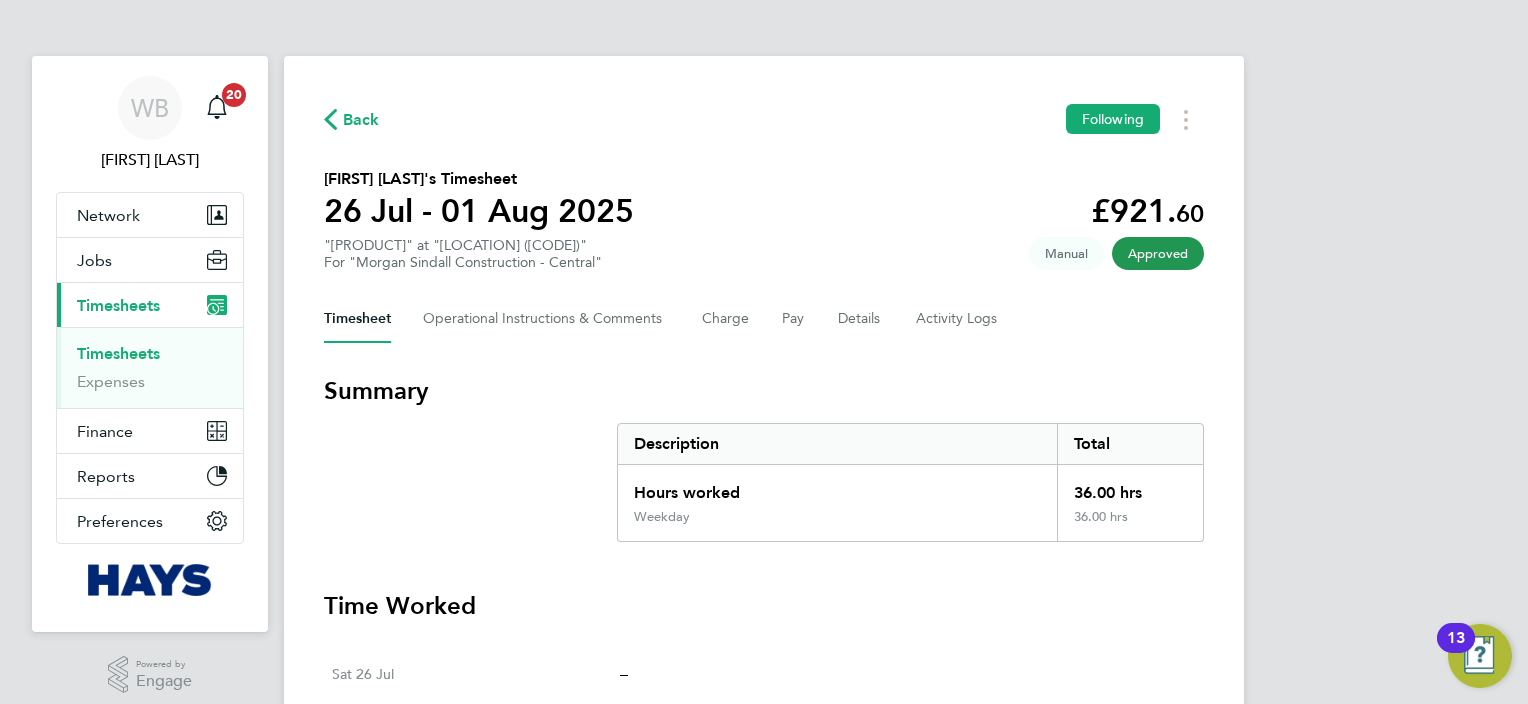 click on "Timesheets" at bounding box center [118, 353] 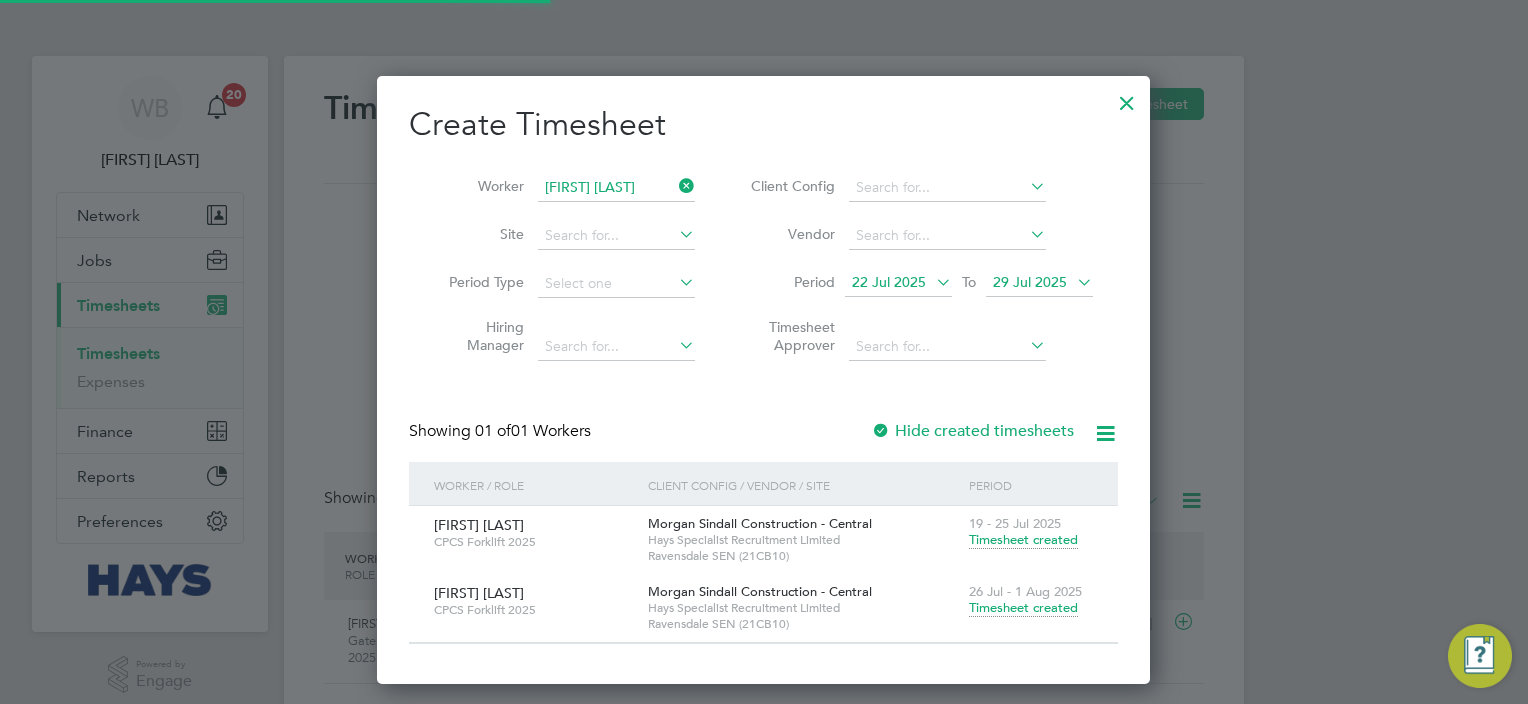 scroll, scrollTop: 10, scrollLeft: 10, axis: both 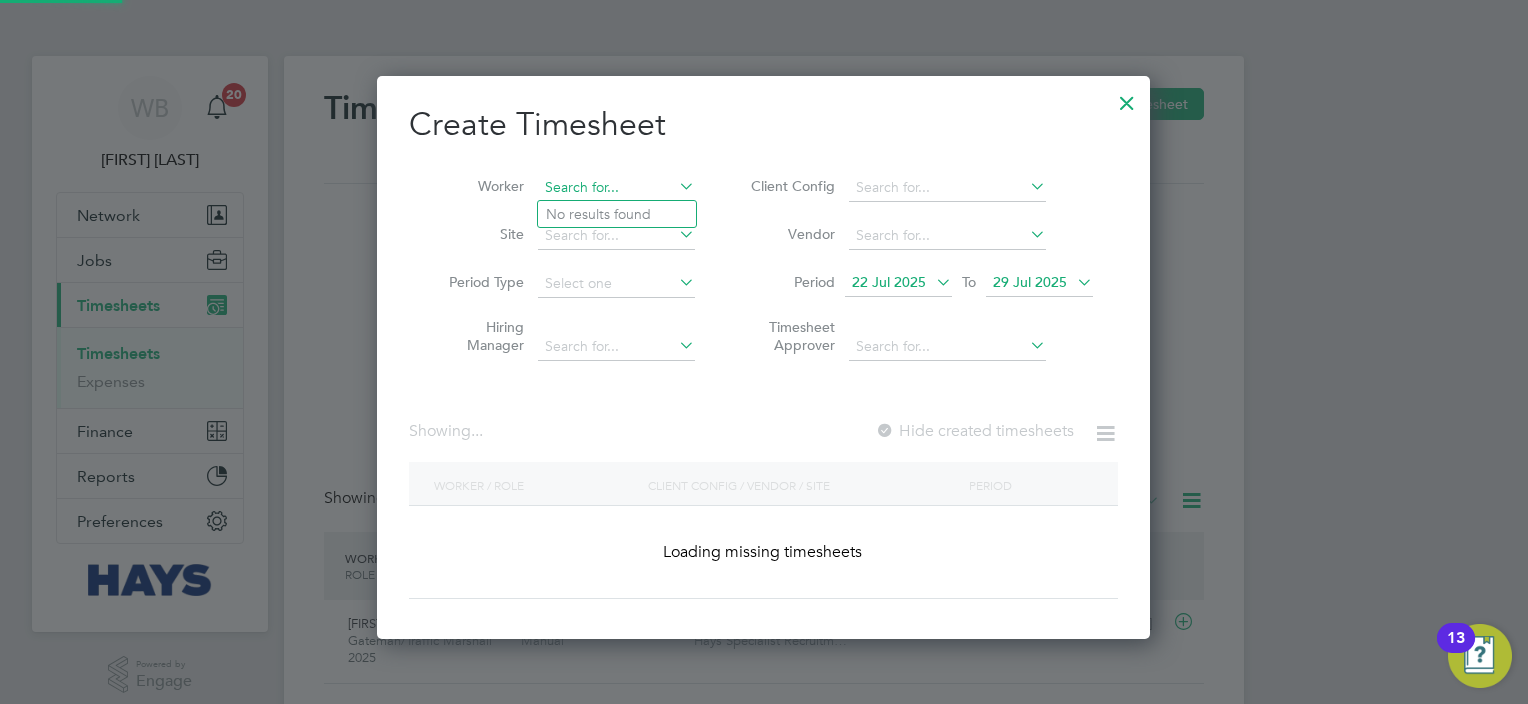 click at bounding box center [616, 188] 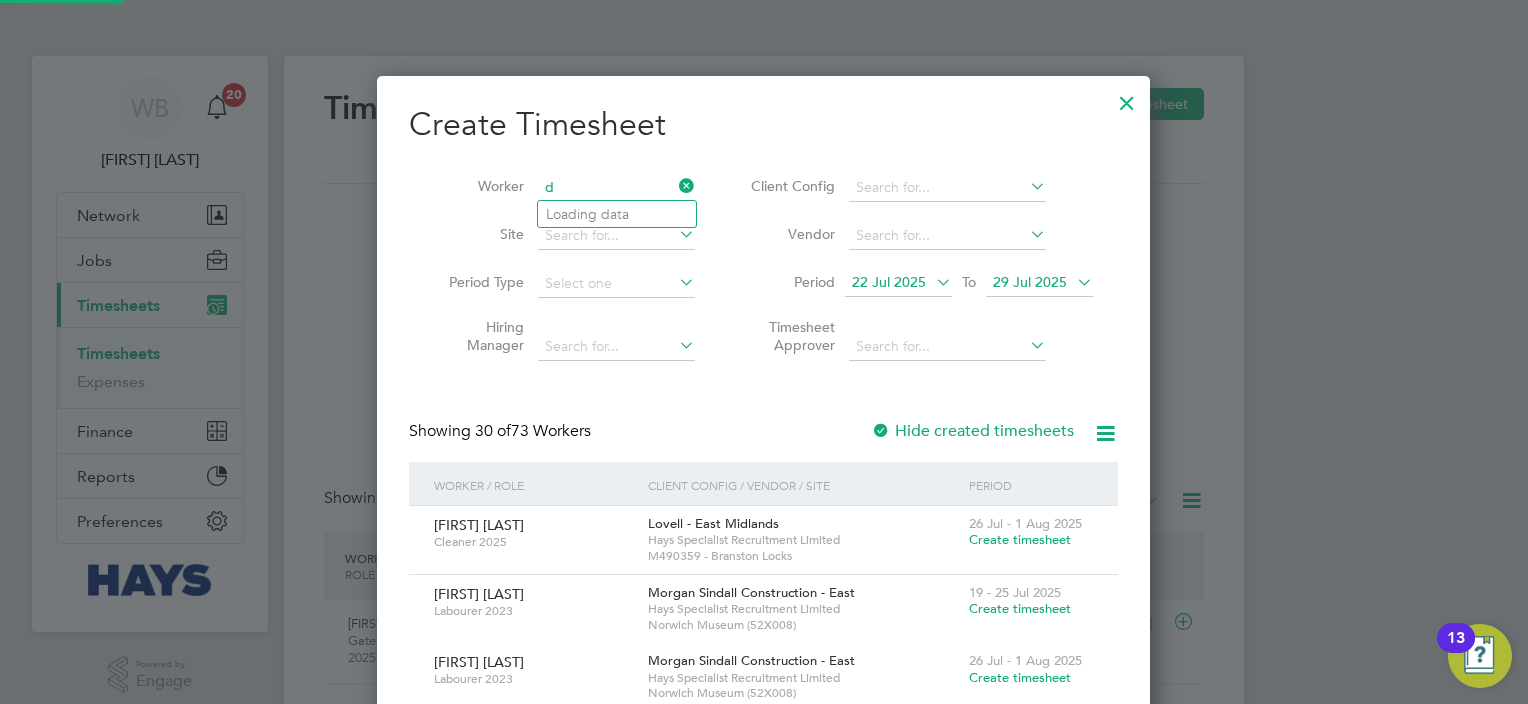 scroll, scrollTop: 9, scrollLeft: 10, axis: both 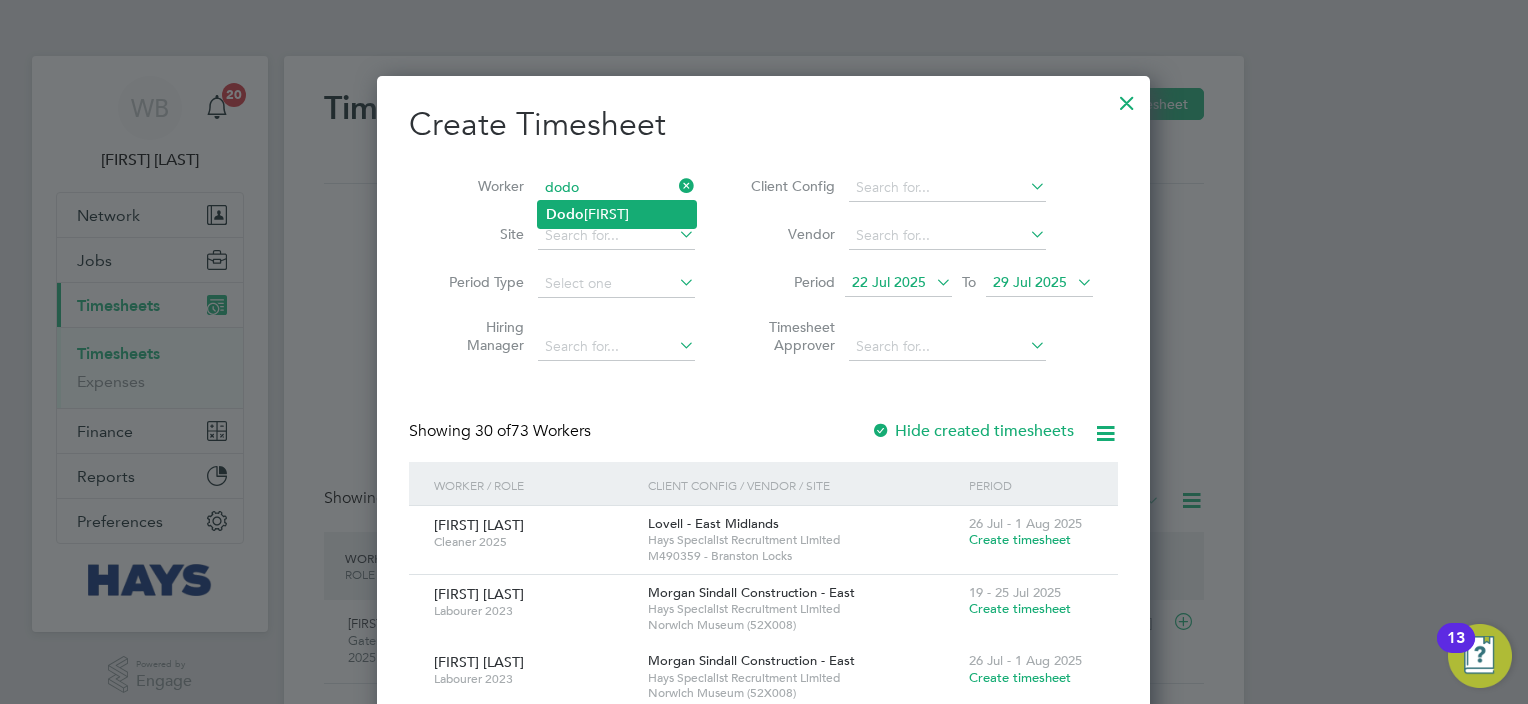 click on "[FIRST] [LAST]" 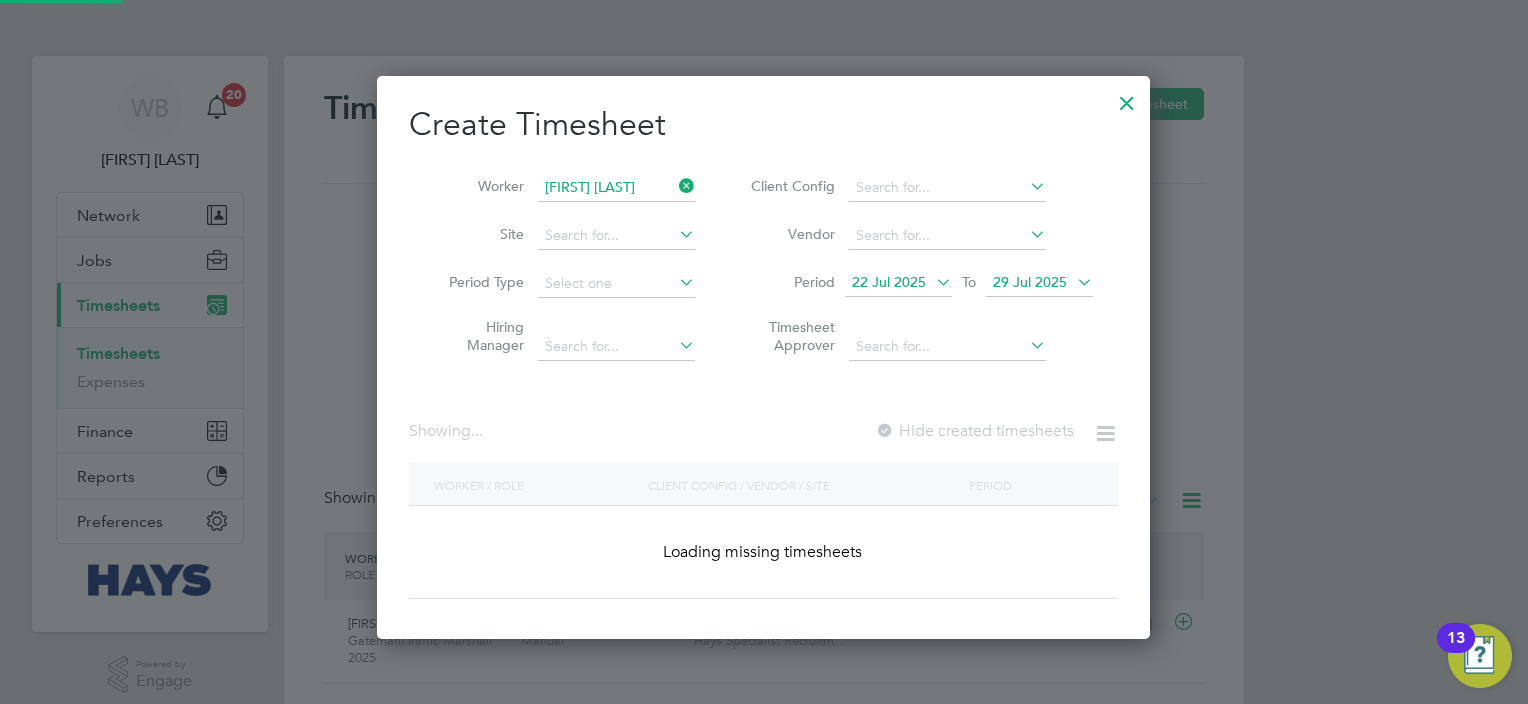 scroll, scrollTop: 10, scrollLeft: 10, axis: both 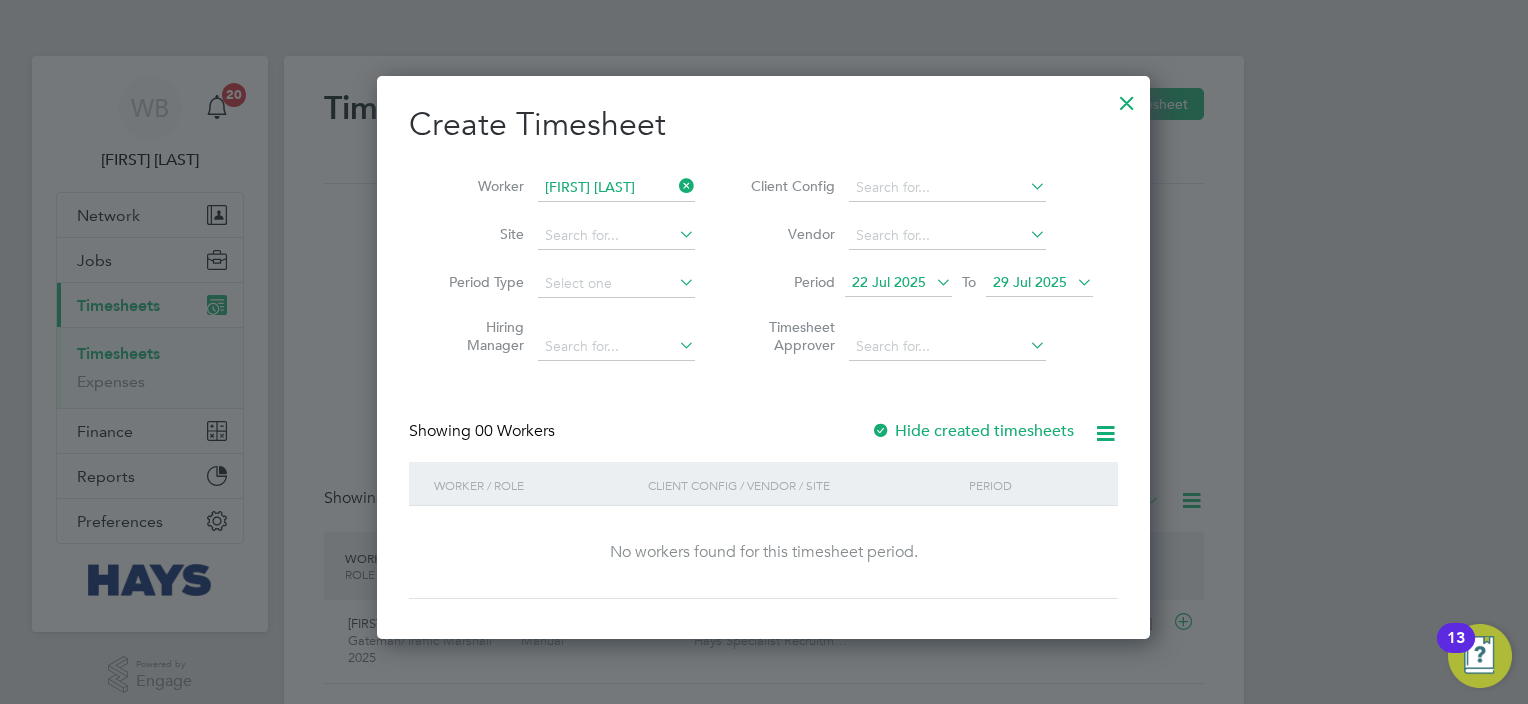 click on "Hide created timesheets" at bounding box center (972, 431) 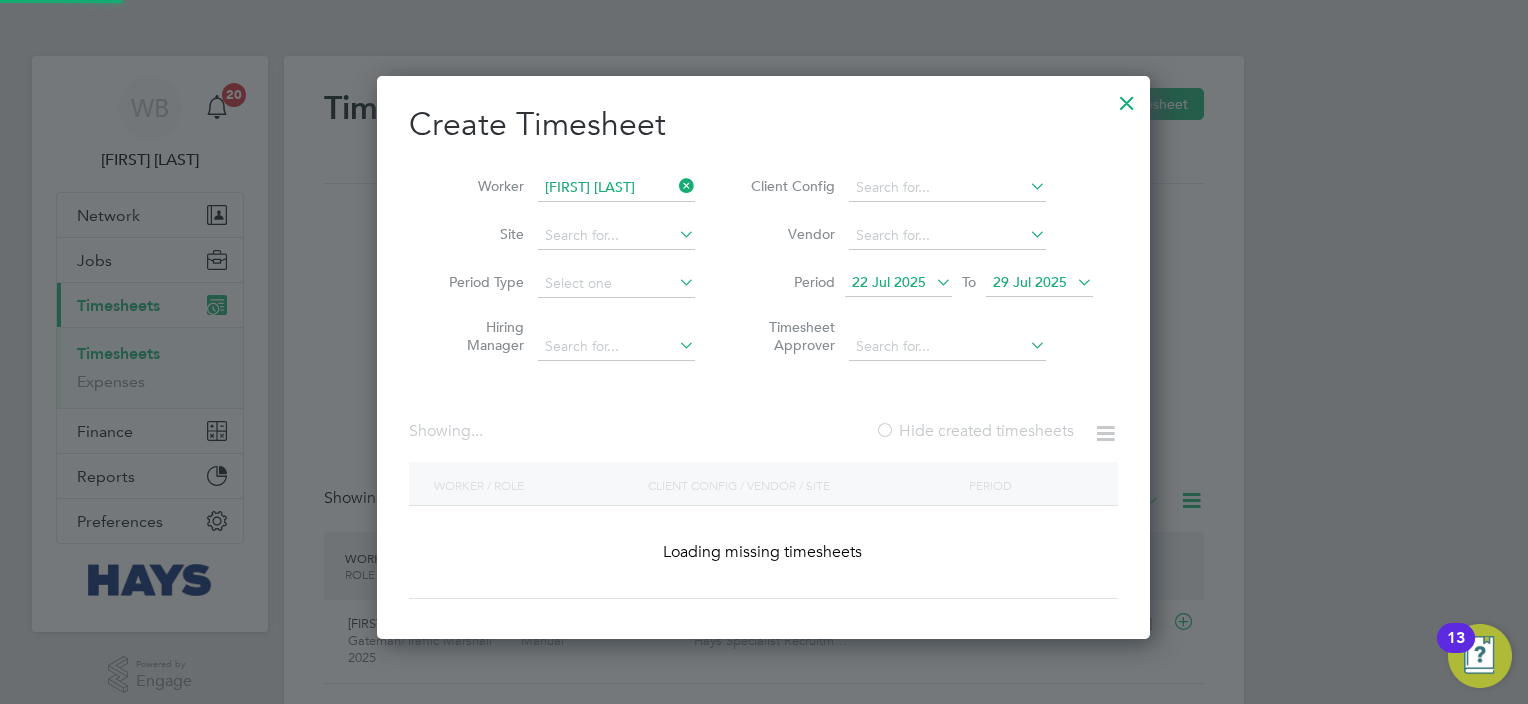 scroll, scrollTop: 10, scrollLeft: 10, axis: both 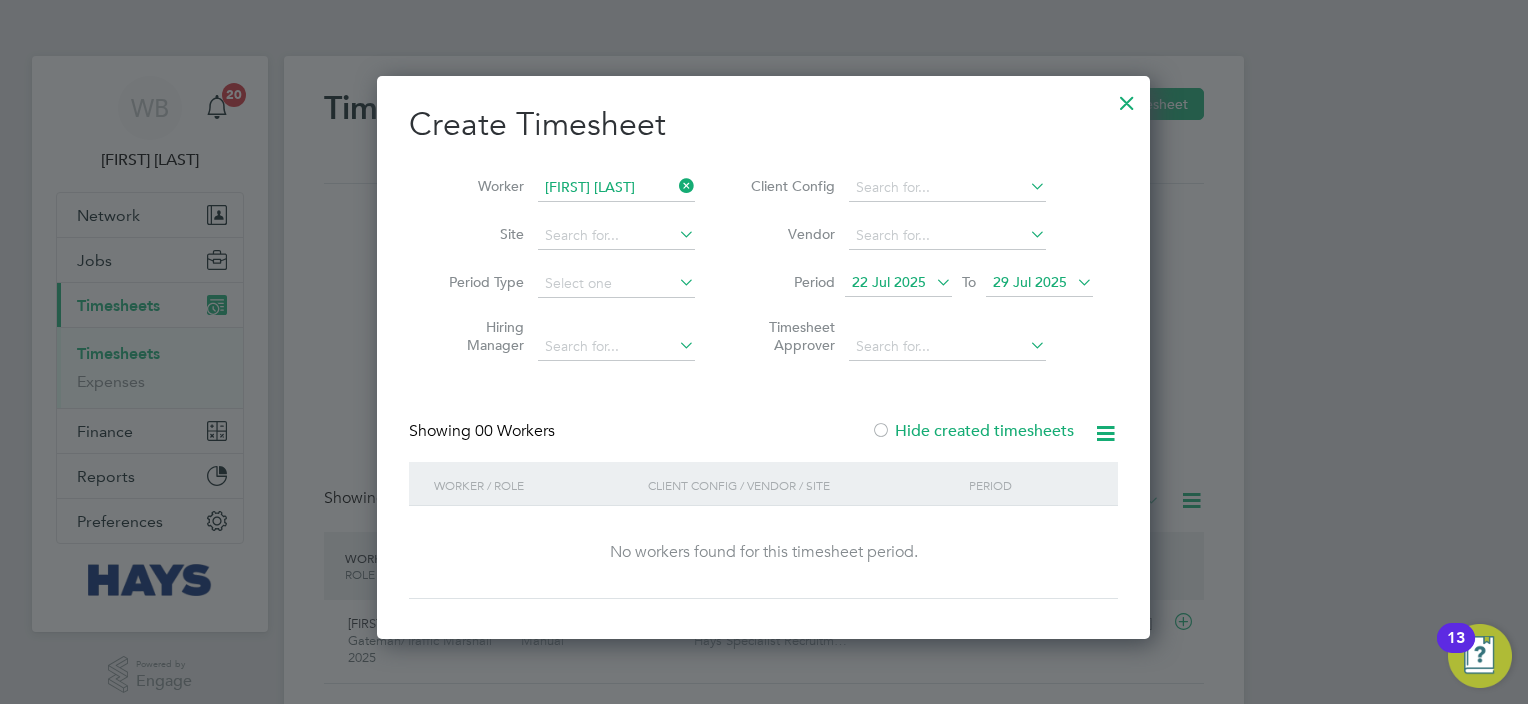 click on "Hide created timesheets" at bounding box center [972, 431] 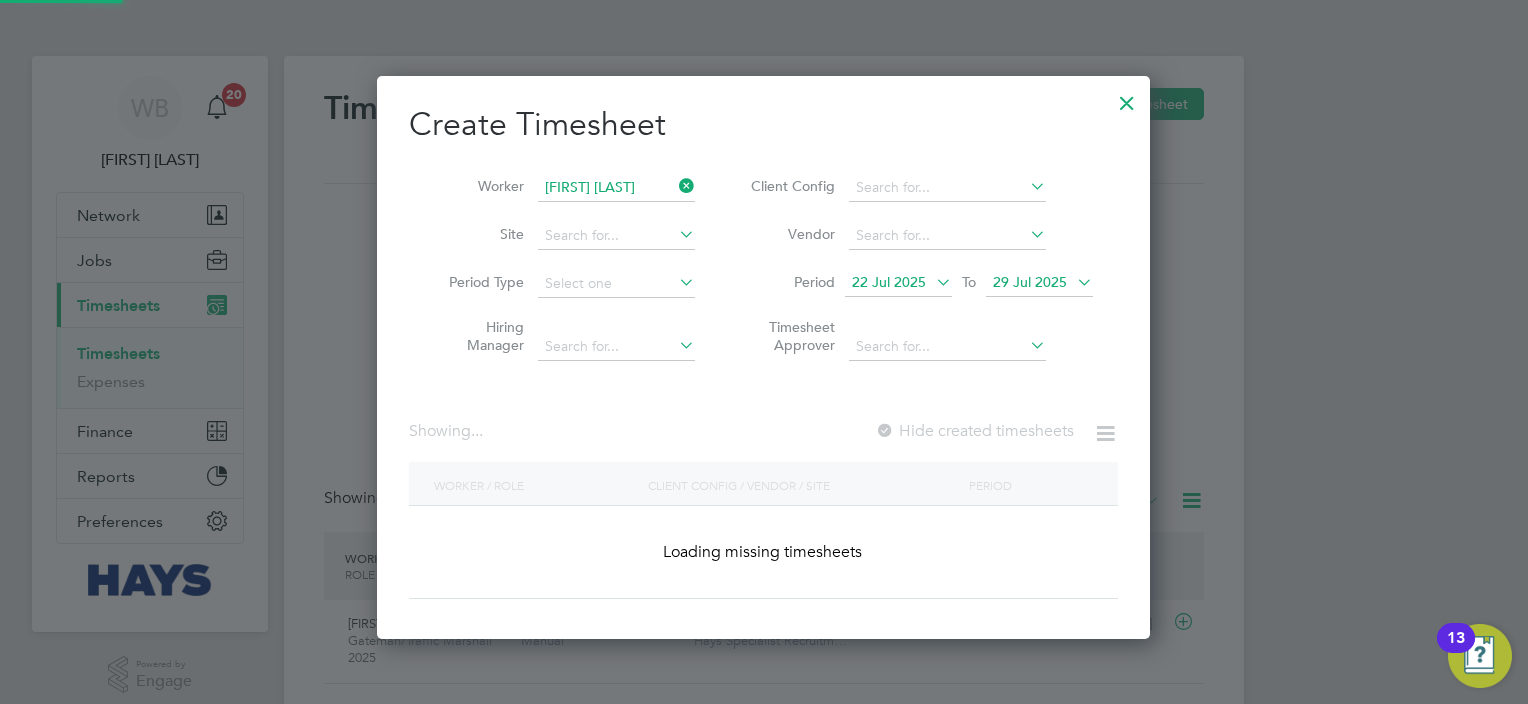 scroll, scrollTop: 9, scrollLeft: 10, axis: both 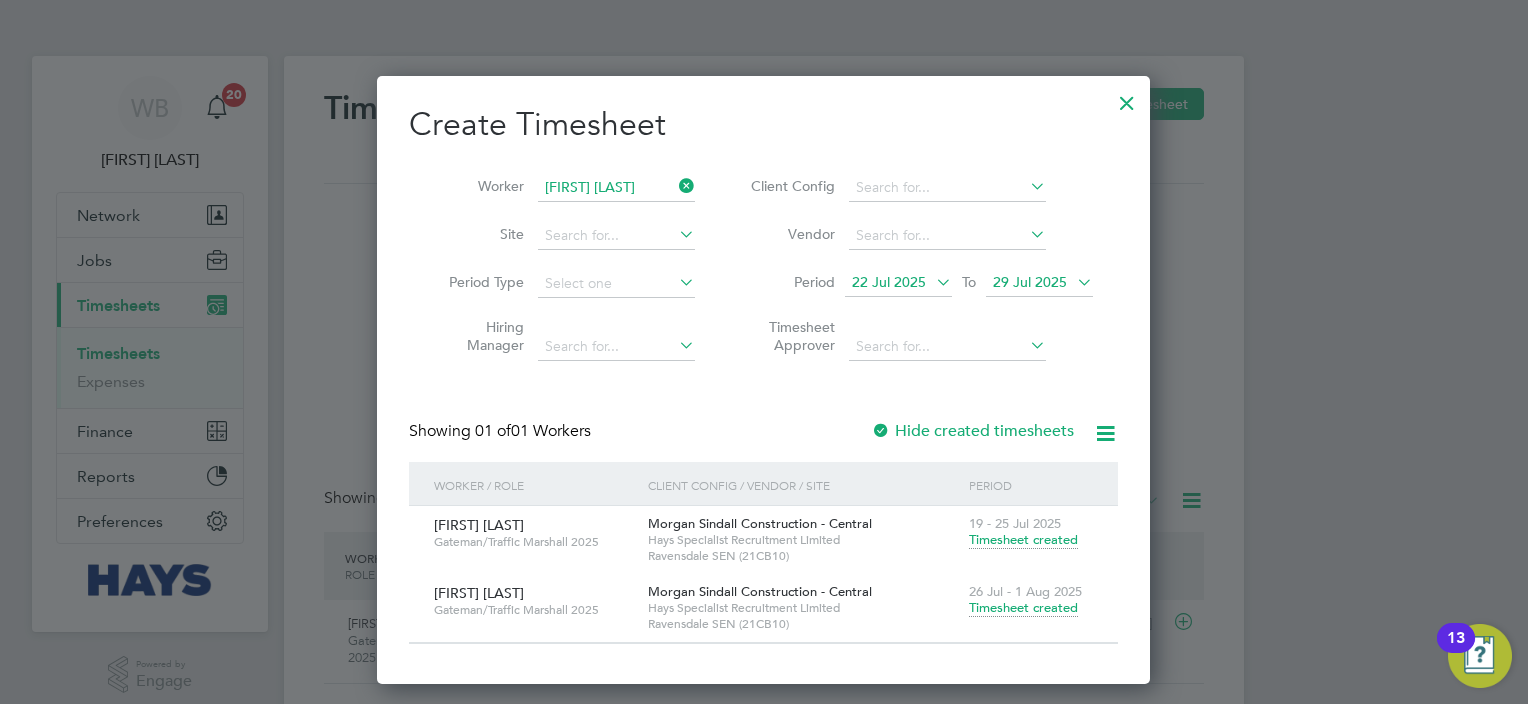 click on "Timesheet created" at bounding box center (1023, 608) 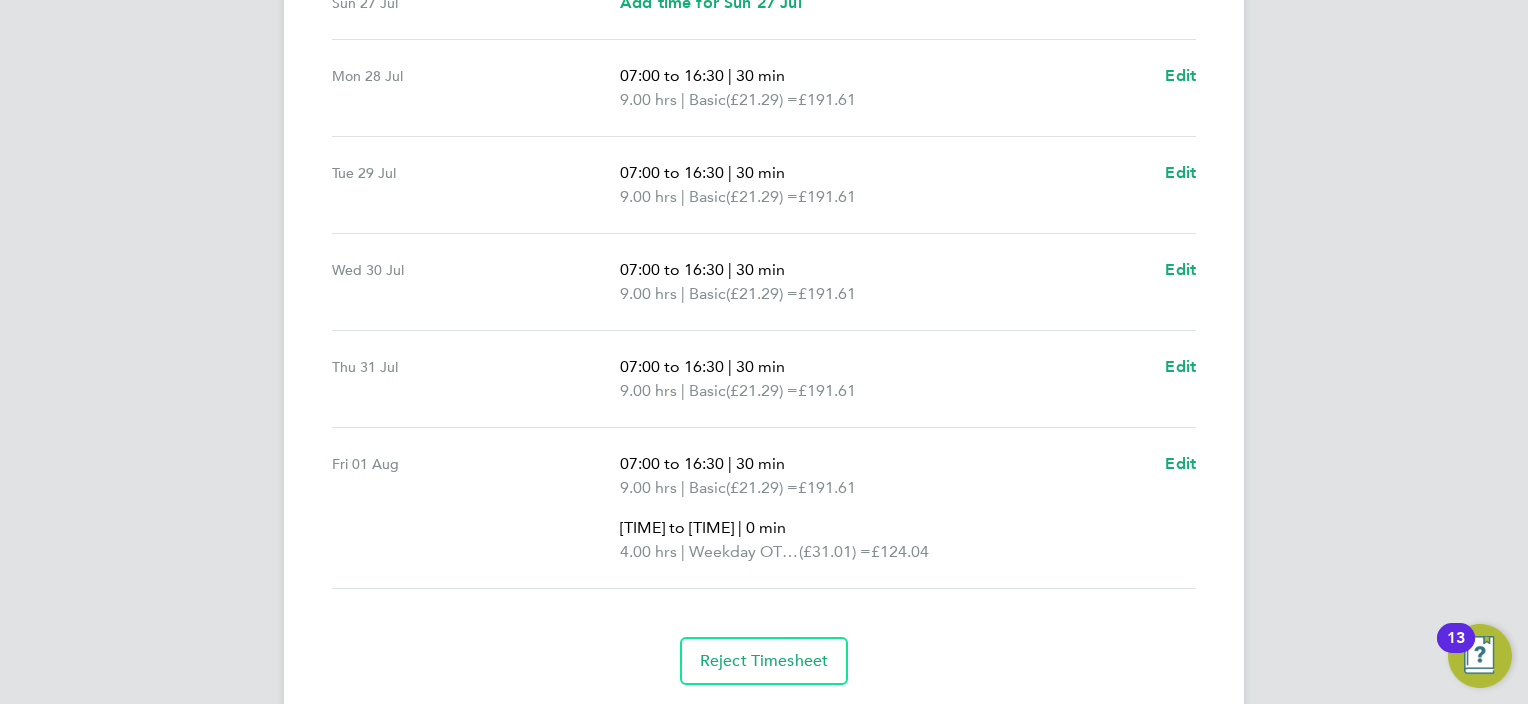 scroll, scrollTop: 763, scrollLeft: 0, axis: vertical 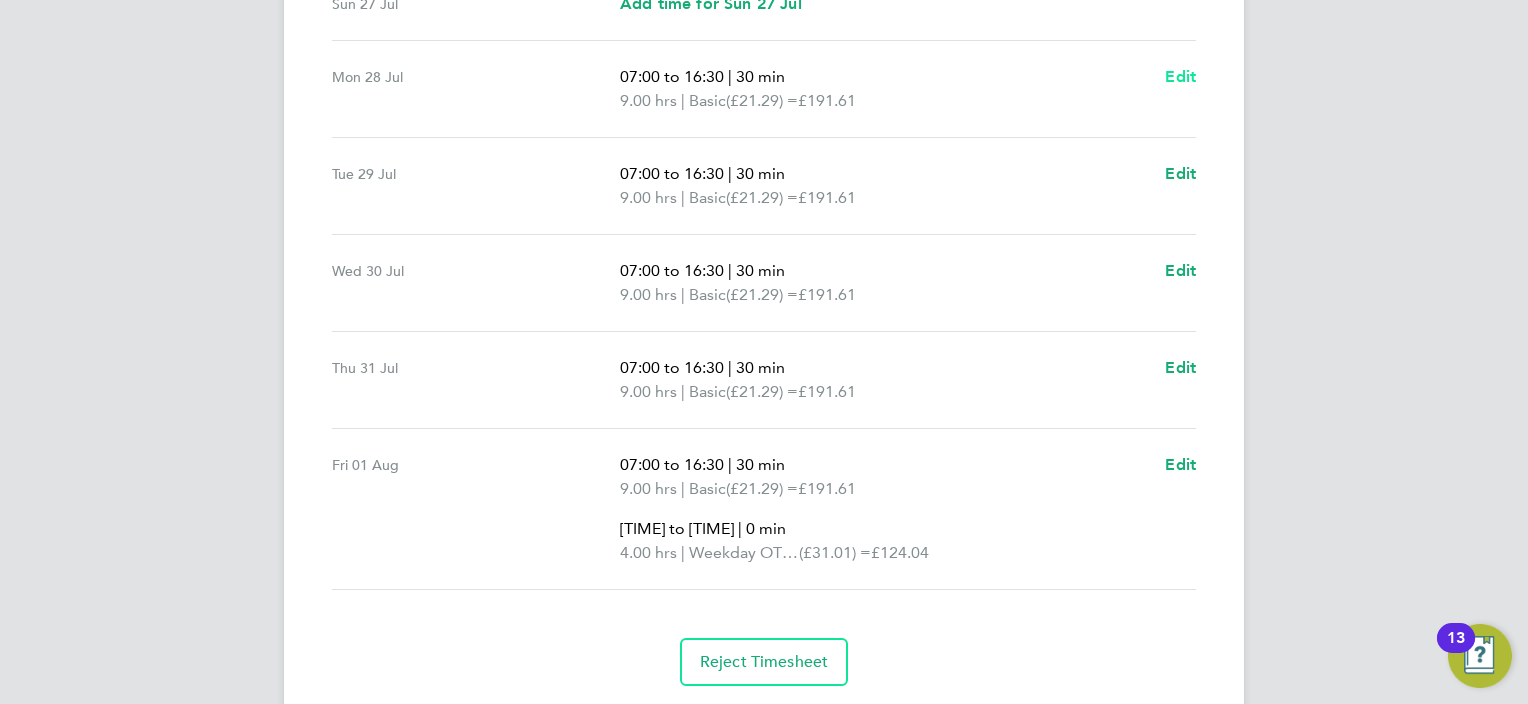 click on "Edit" at bounding box center (1180, 76) 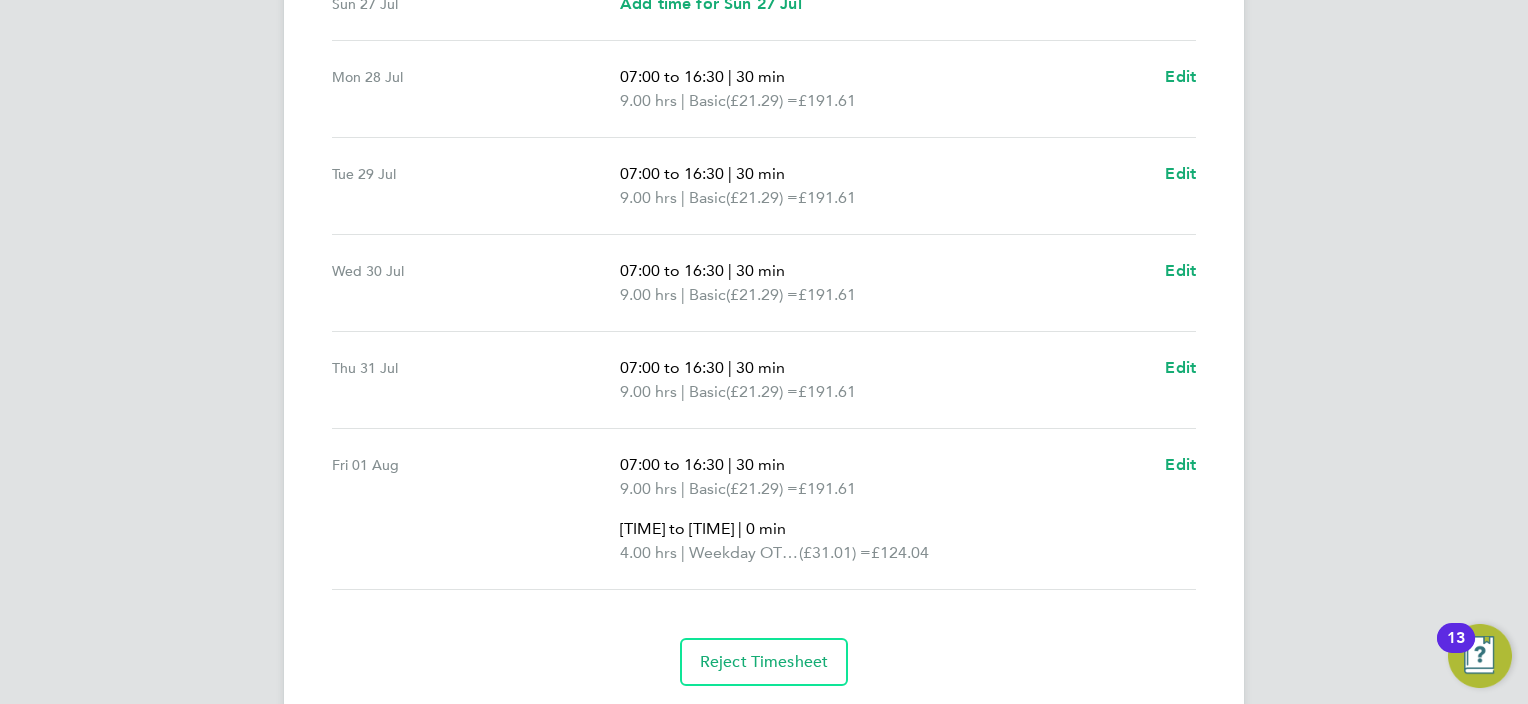 select on "30" 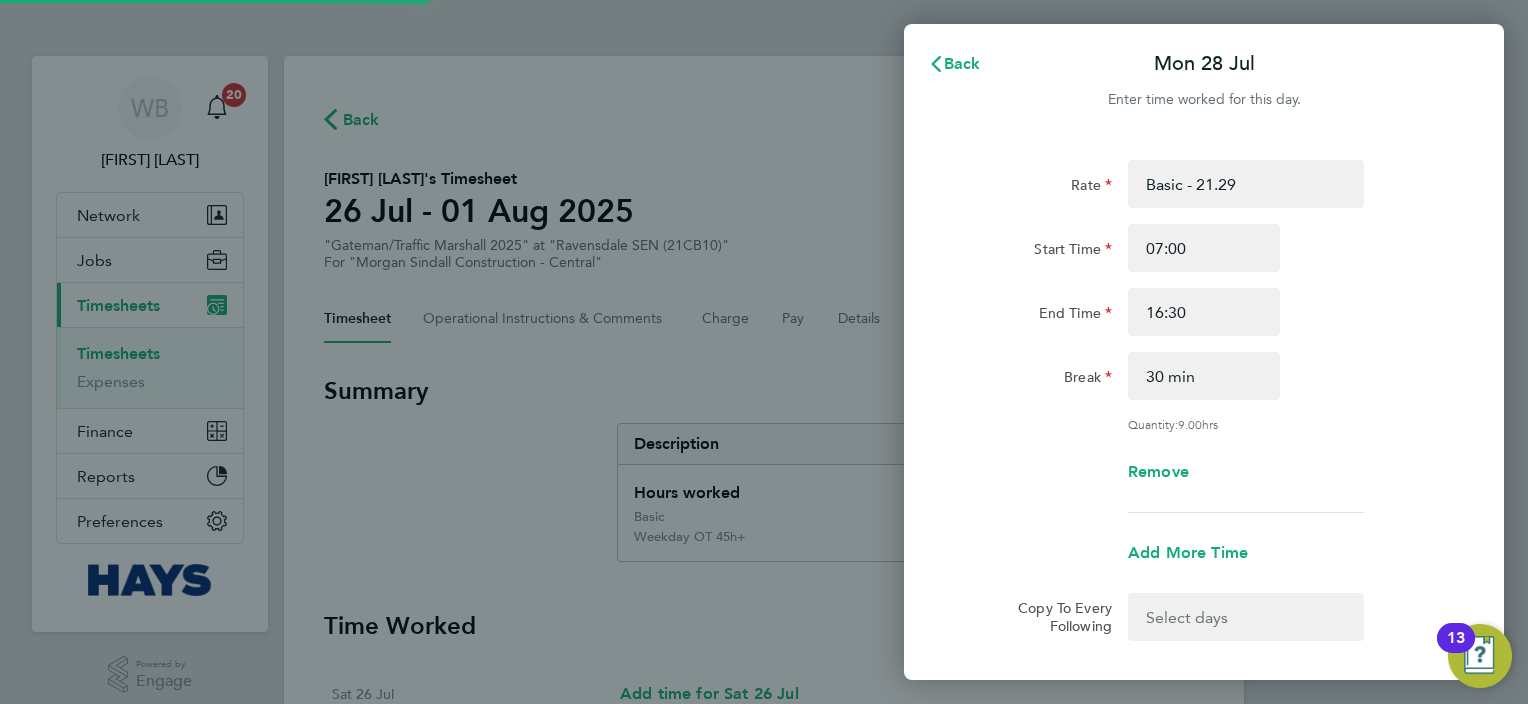 scroll, scrollTop: 0, scrollLeft: 0, axis: both 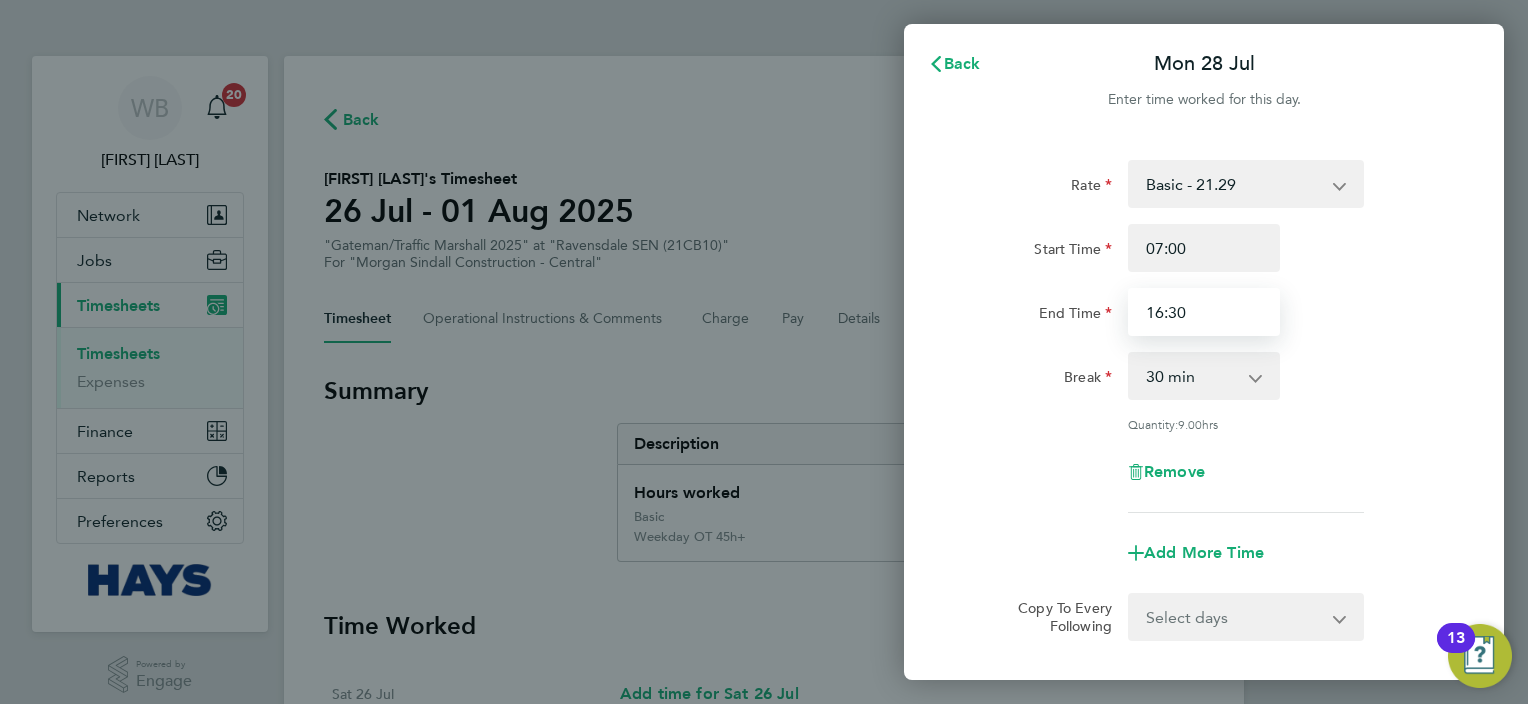 click on "16:30" at bounding box center (1204, 312) 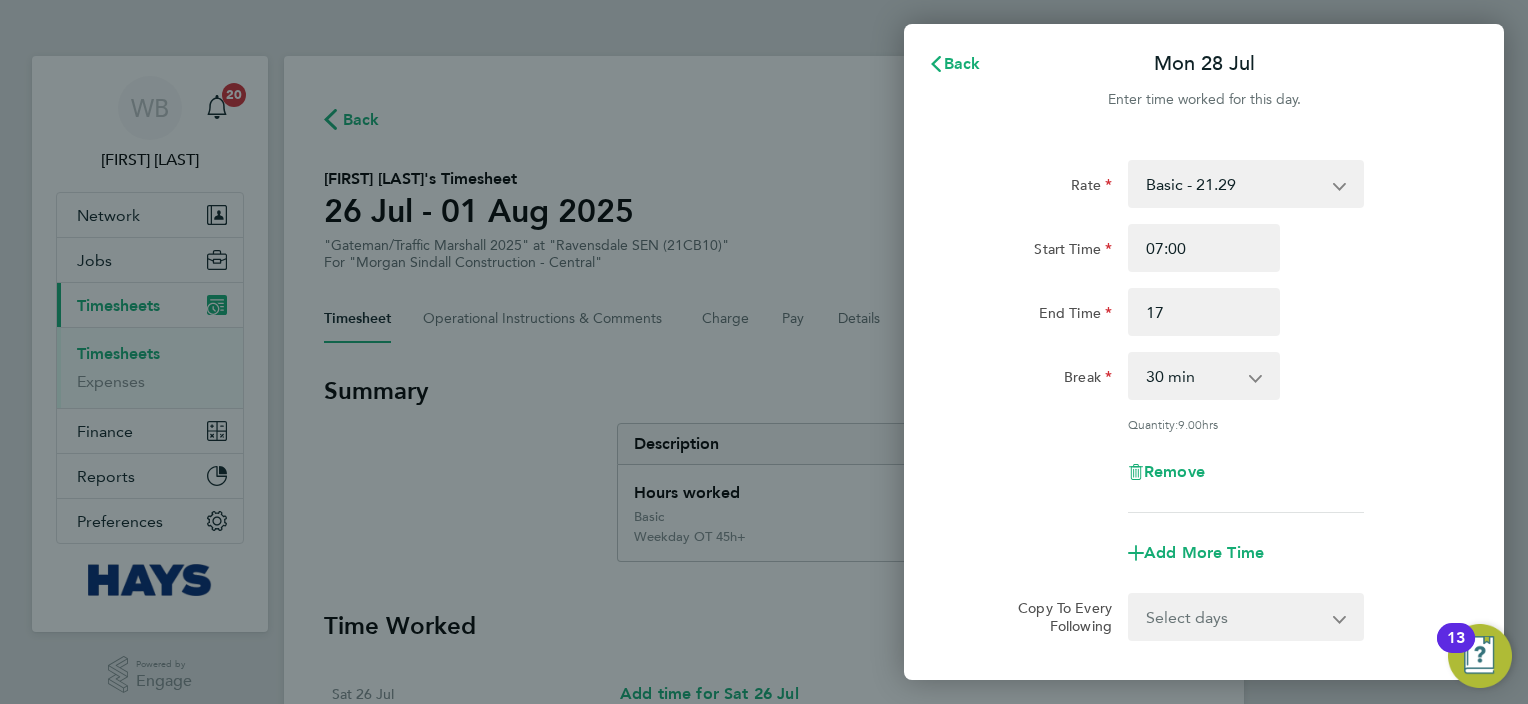 type on "17:00" 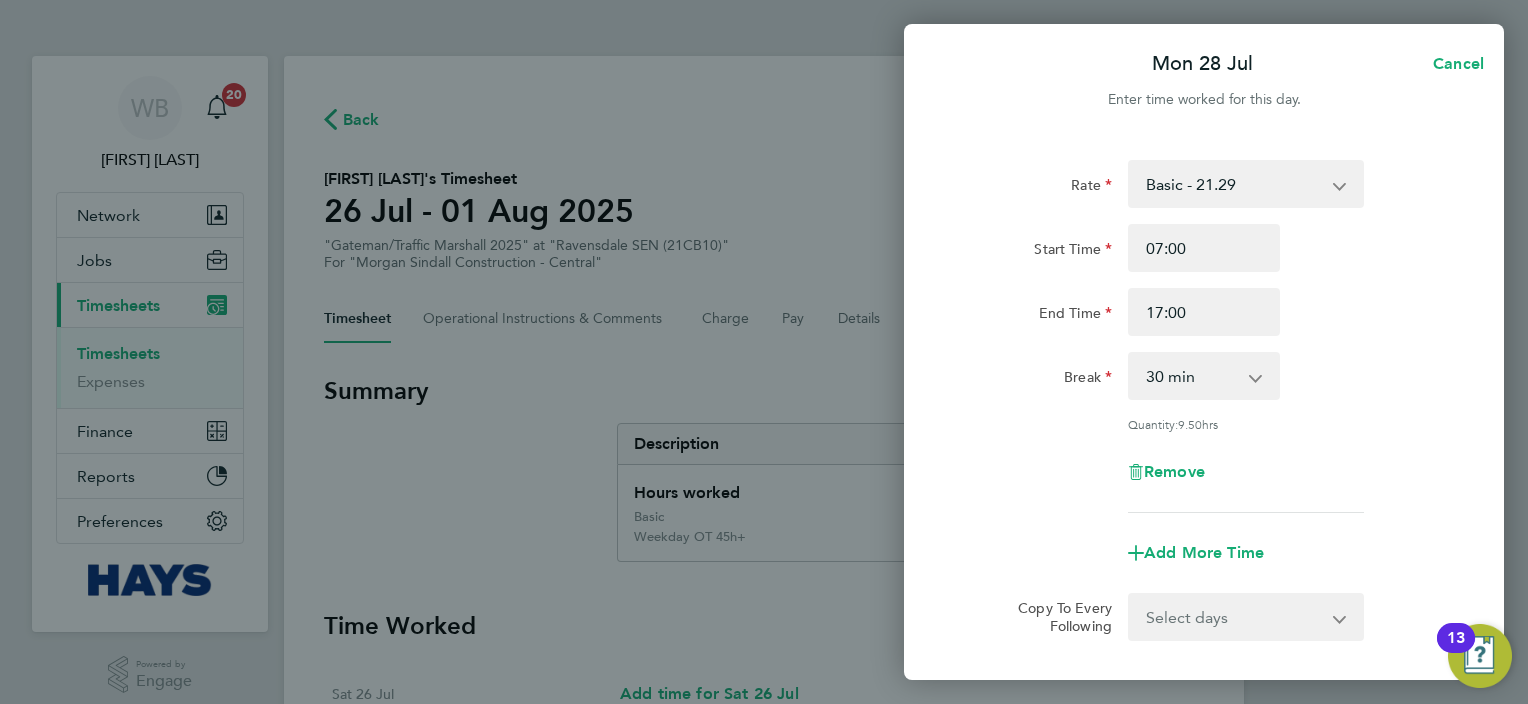click on "Rate  Basic - 21.29   Weekday OT 45h+ - 31.01   Sat first 4h - 31.01   Sat after 4h - 40.48   Sunday - 40.48   Bank Holiday - 40.48
Start Time 07:00 End Time 17:00 Break  0 min   15 min   30 min   45 min   60 min   75 min   90 min
Quantity:  9.50  hrs
Remove" 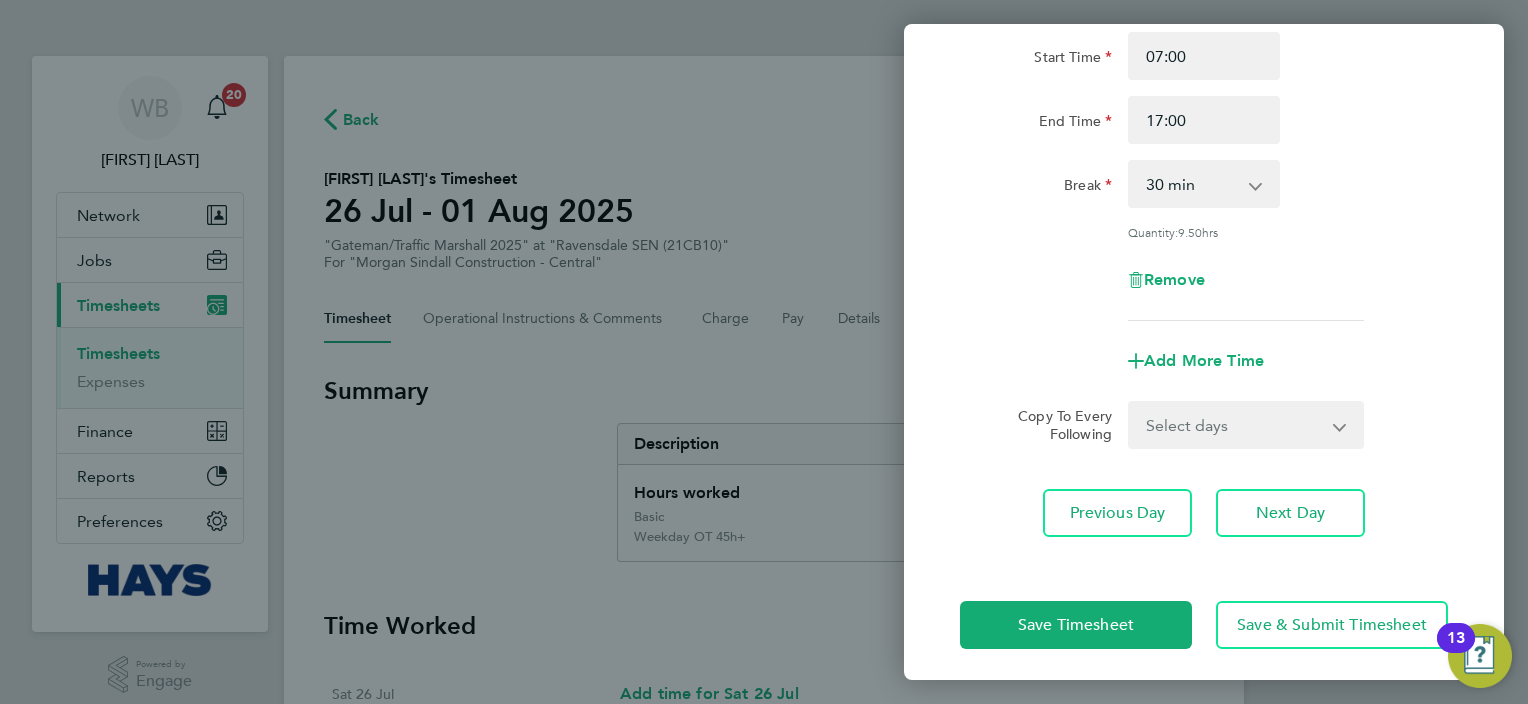 scroll, scrollTop: 198, scrollLeft: 0, axis: vertical 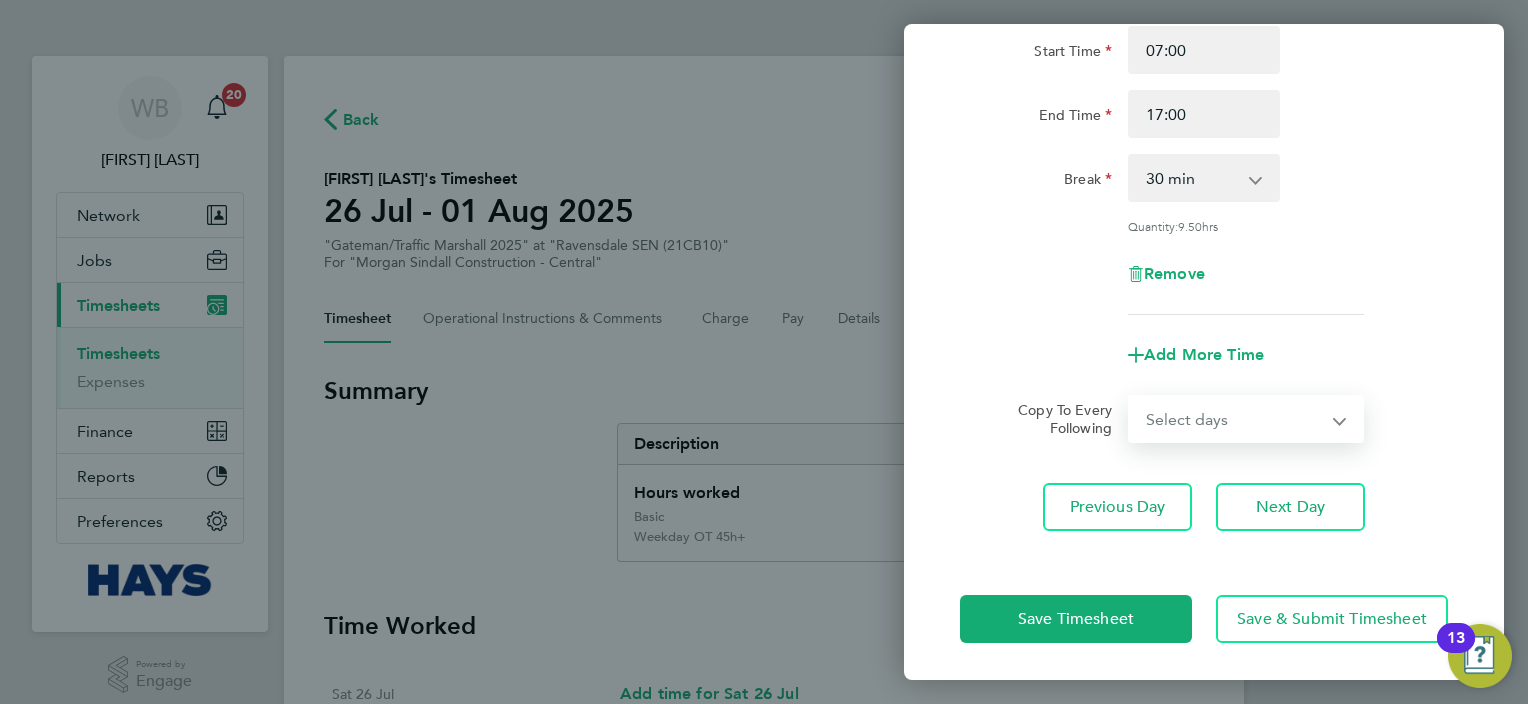 click on "Select days   Day   Tuesday   Wednesday   Thursday   Friday" at bounding box center (1235, 419) 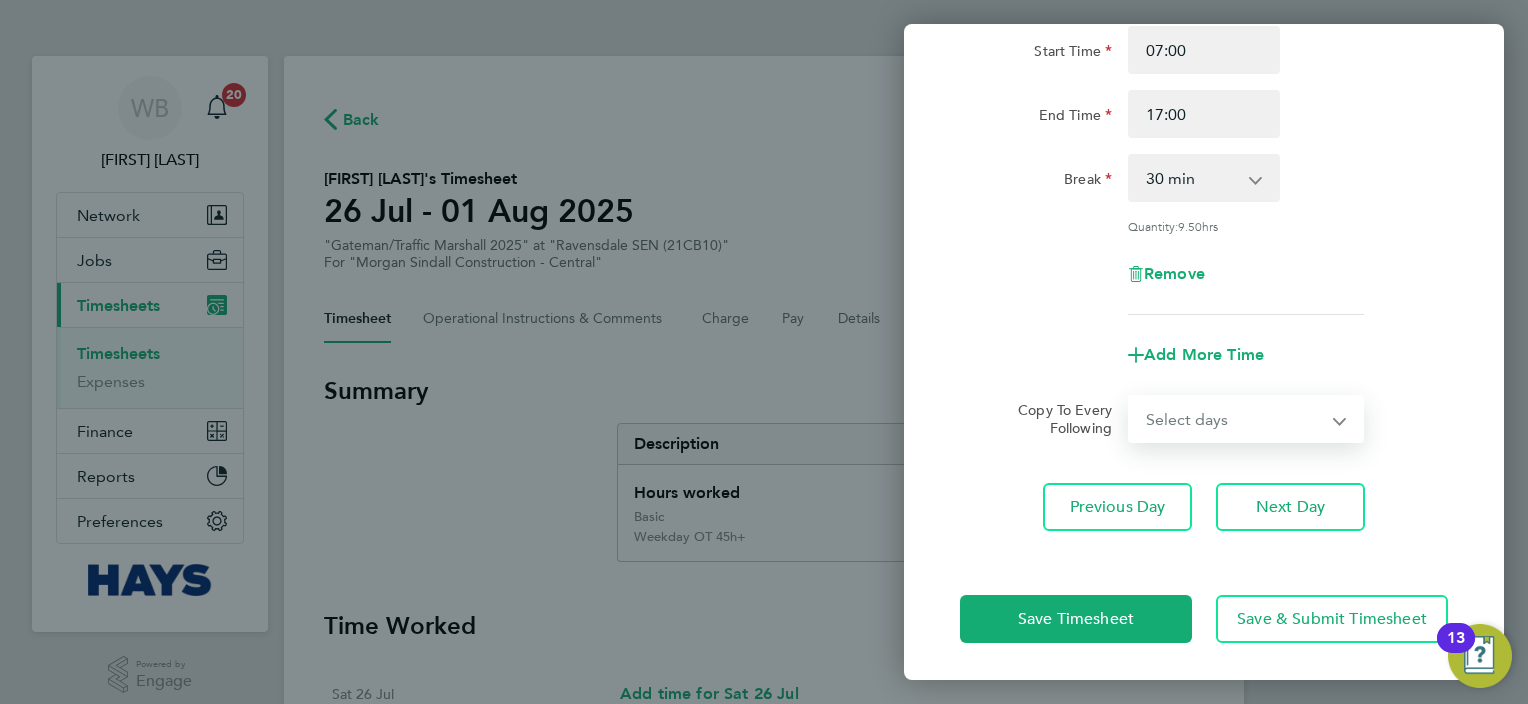 select on "DAY" 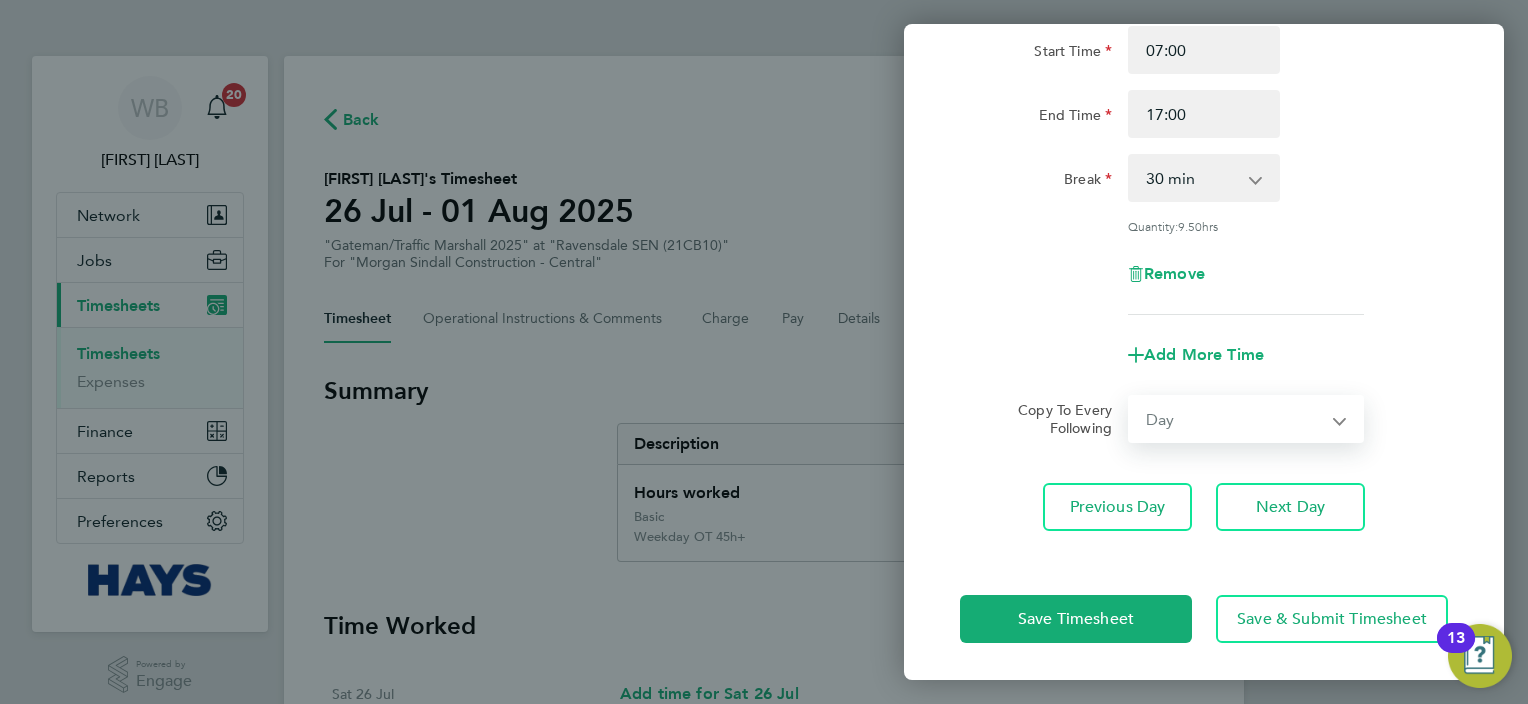 click on "Select days   Day   Tuesday   Wednesday   Thursday   Friday" at bounding box center (1235, 419) 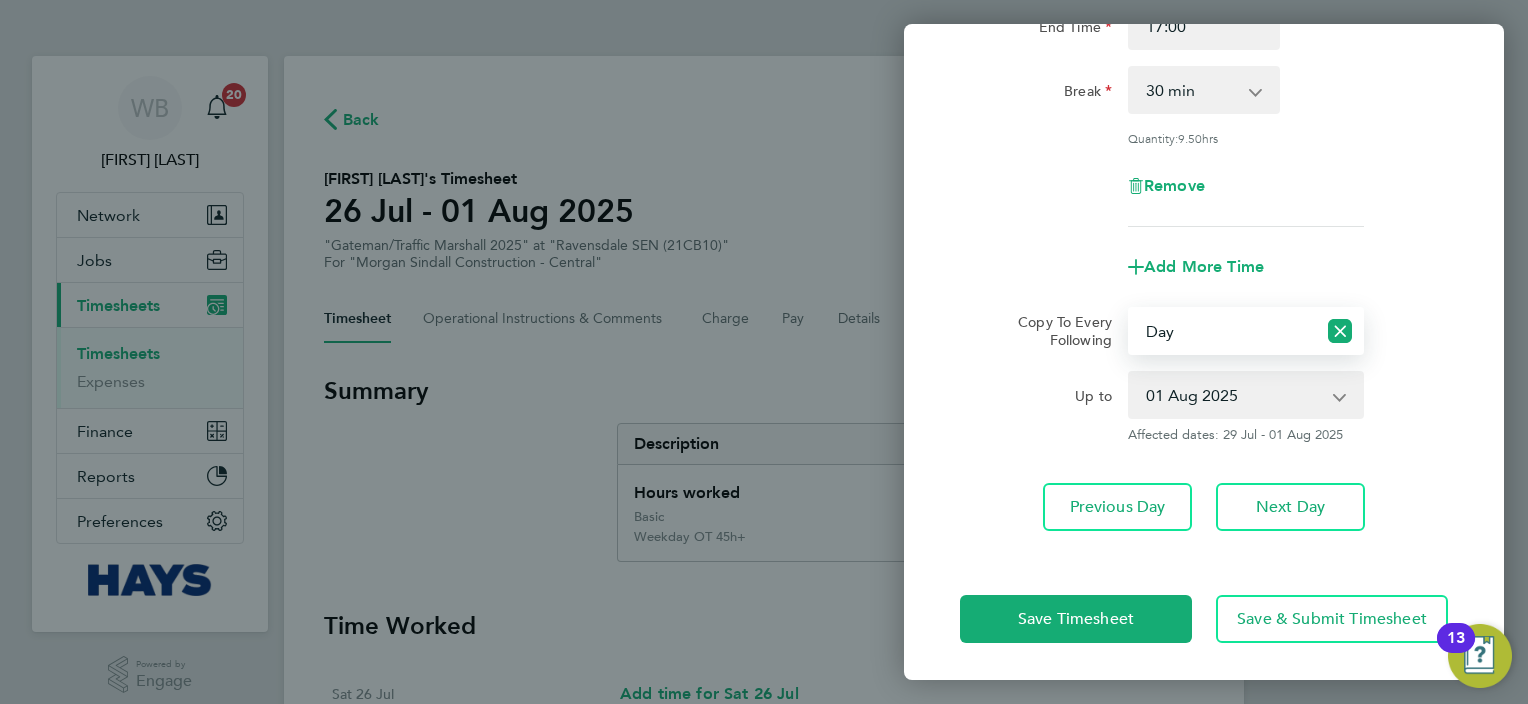 scroll, scrollTop: 0, scrollLeft: 0, axis: both 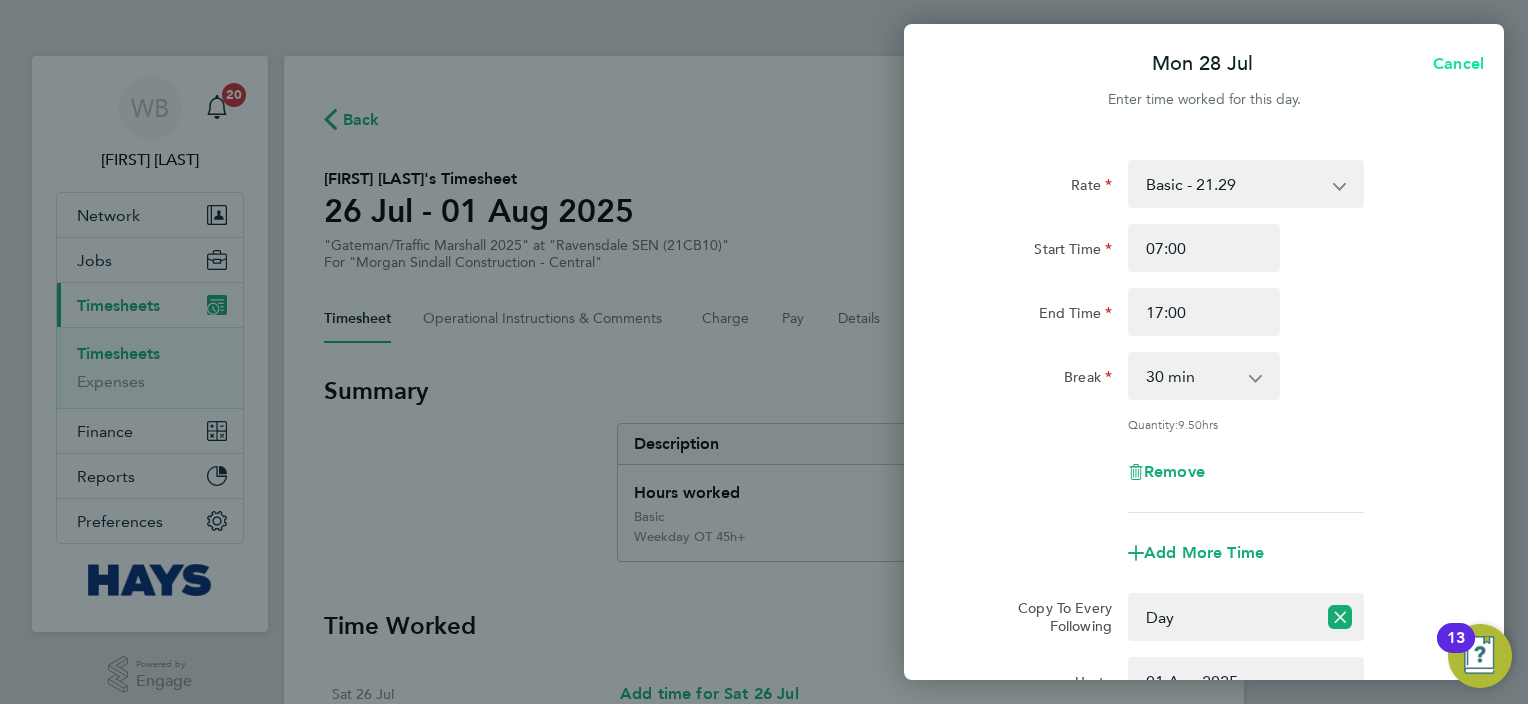 click on "Cancel" 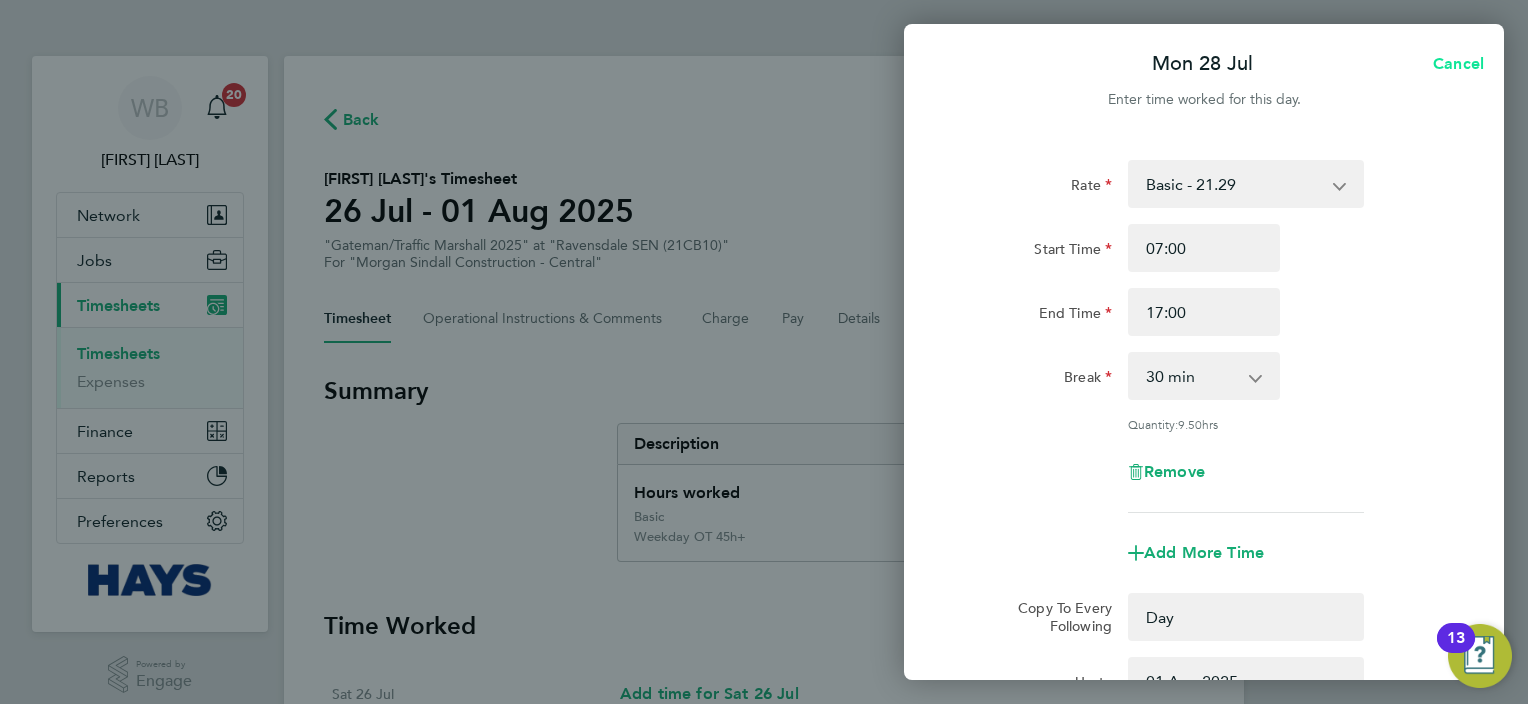 select on "0: null" 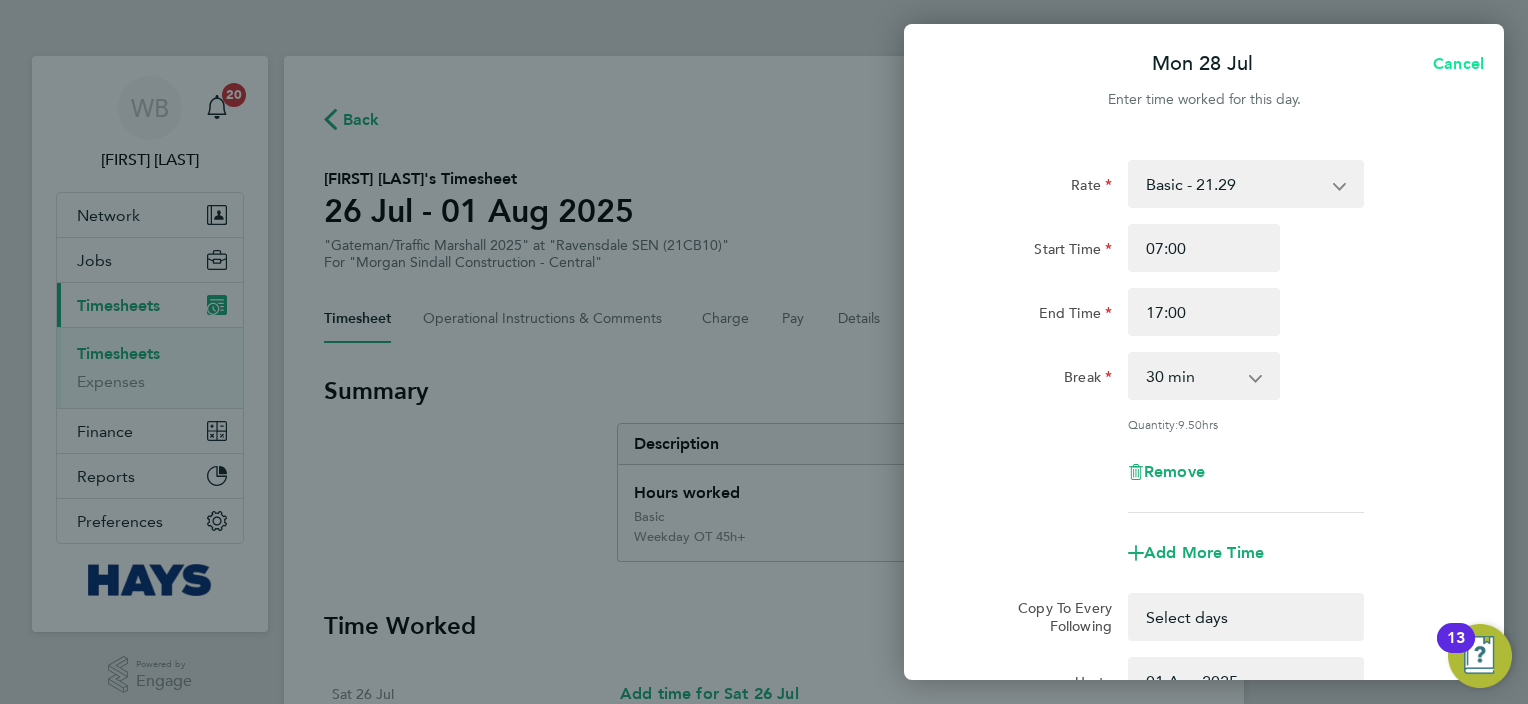 select on "30" 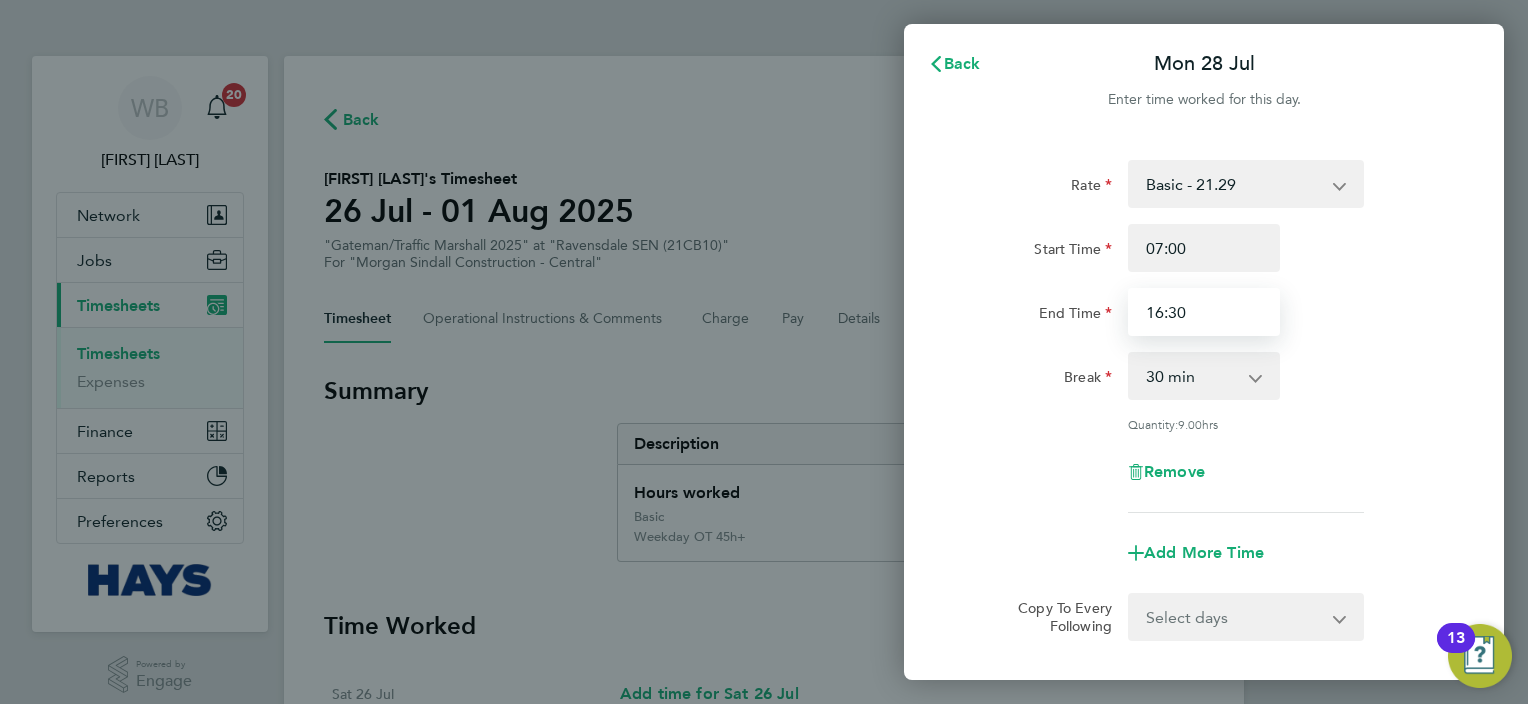 drag, startPoint x: 1224, startPoint y: 316, endPoint x: 1046, endPoint y: 324, distance: 178.17969 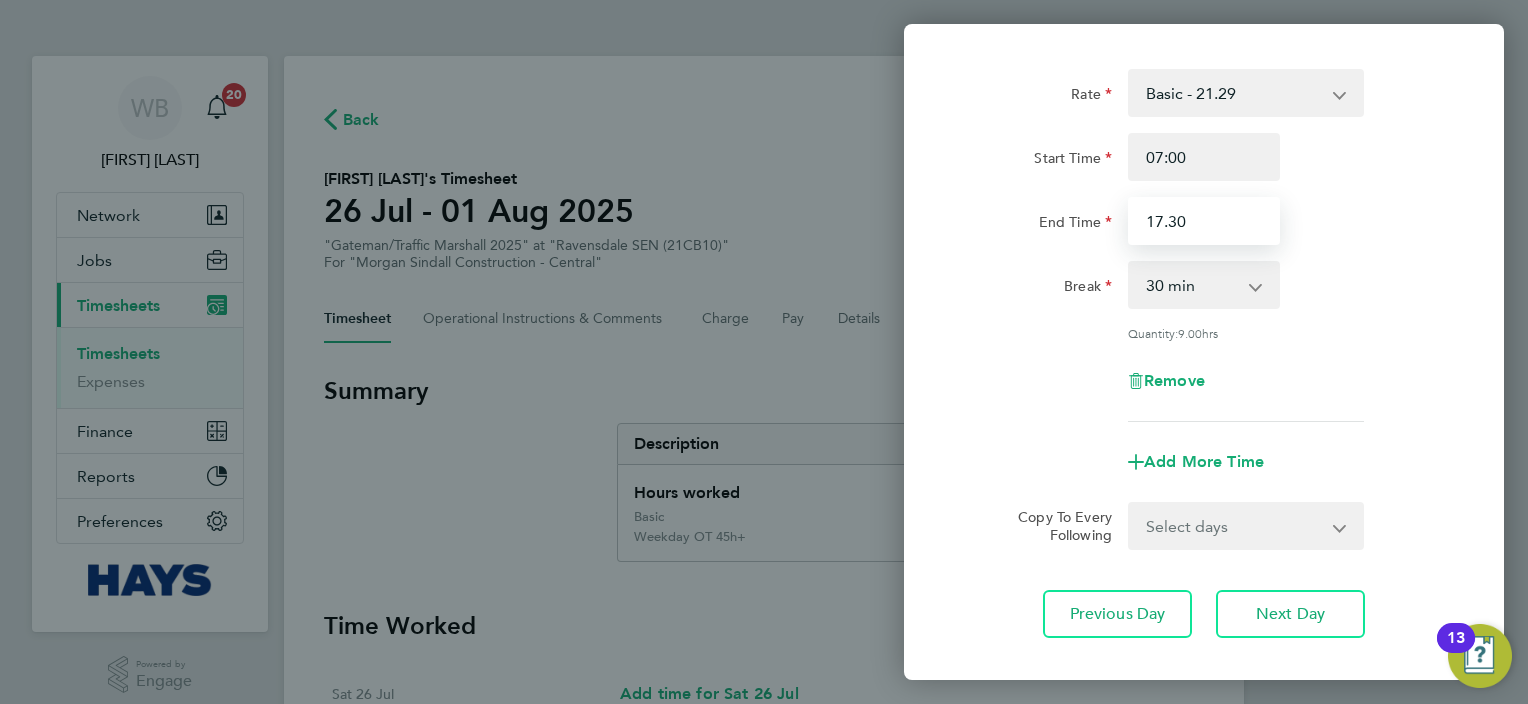 scroll, scrollTop: 198, scrollLeft: 0, axis: vertical 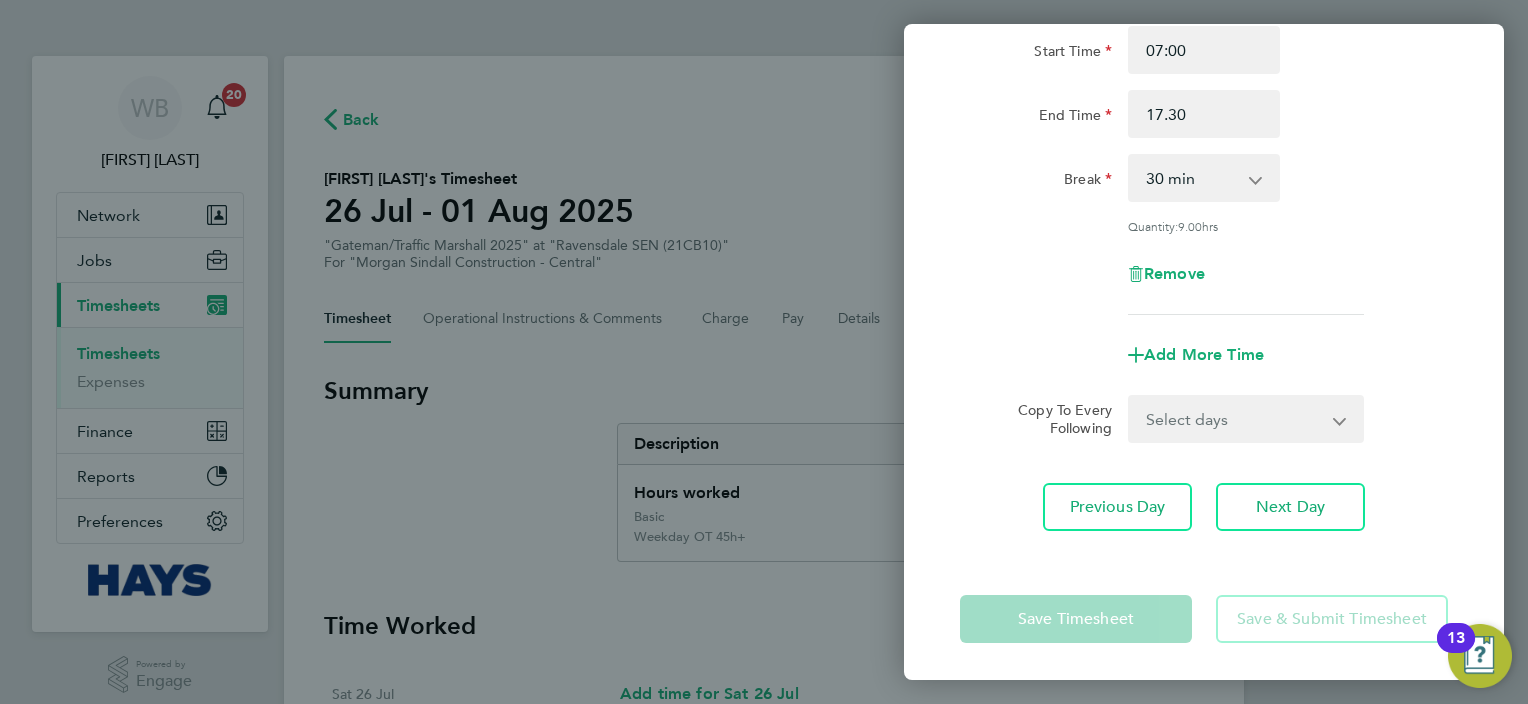 type on "17:30" 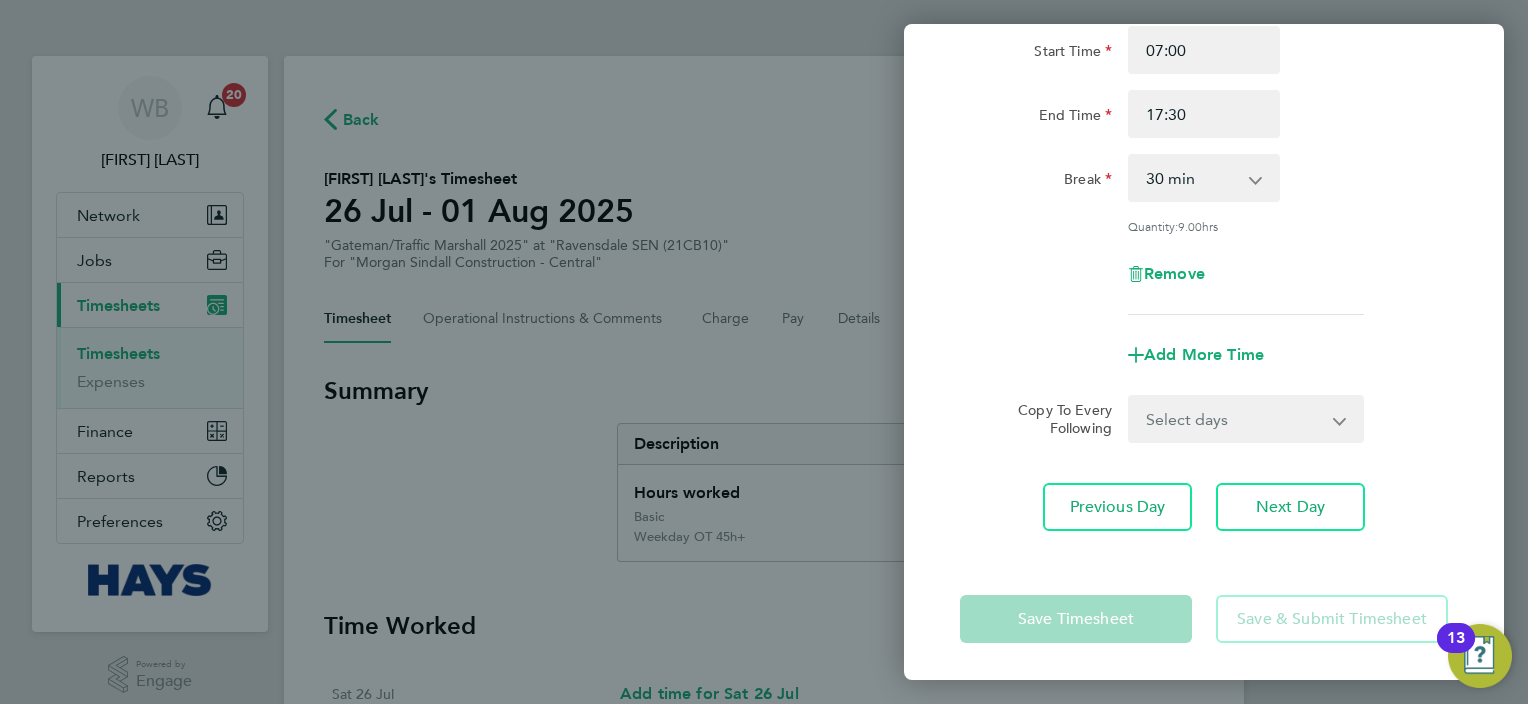 drag, startPoint x: 1216, startPoint y: 411, endPoint x: 1218, endPoint y: 430, distance: 19.104973 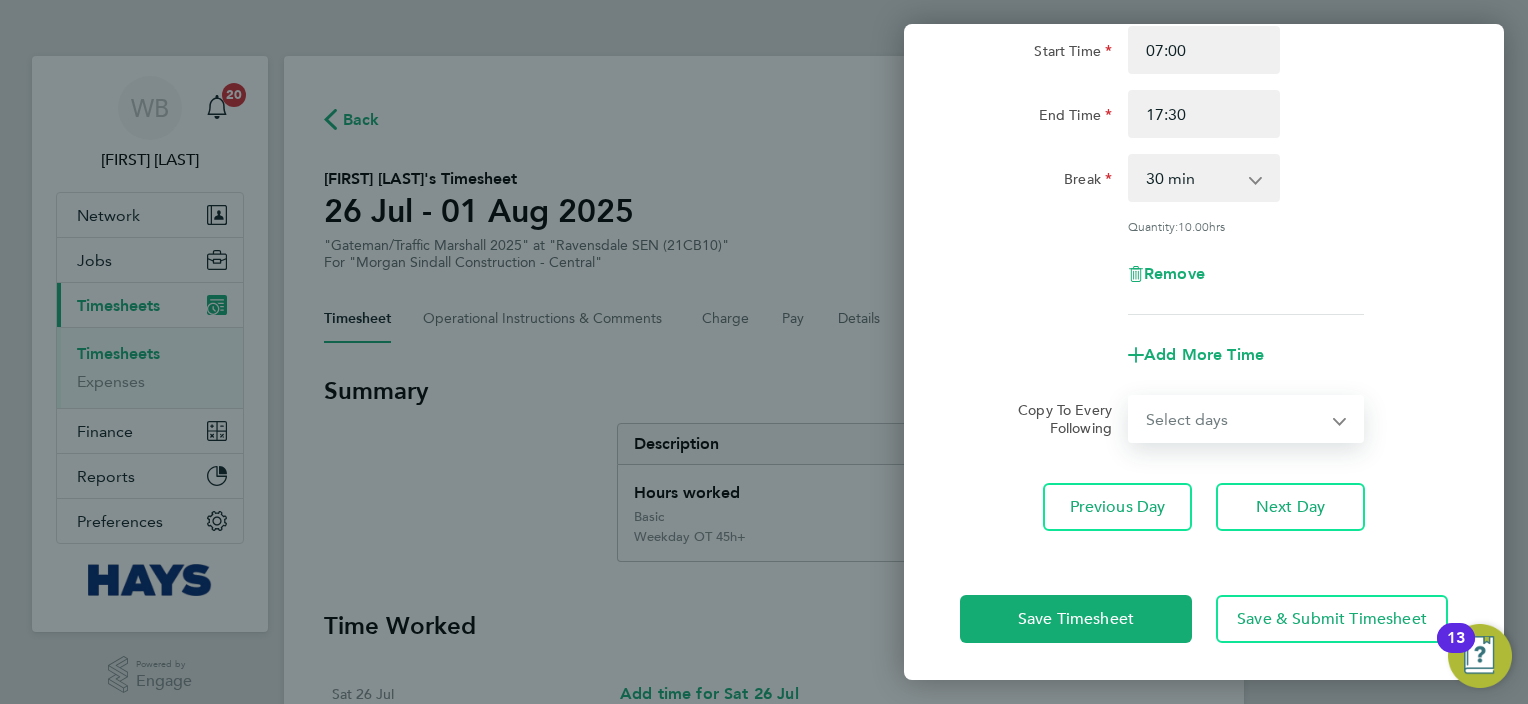 select on "DAY" 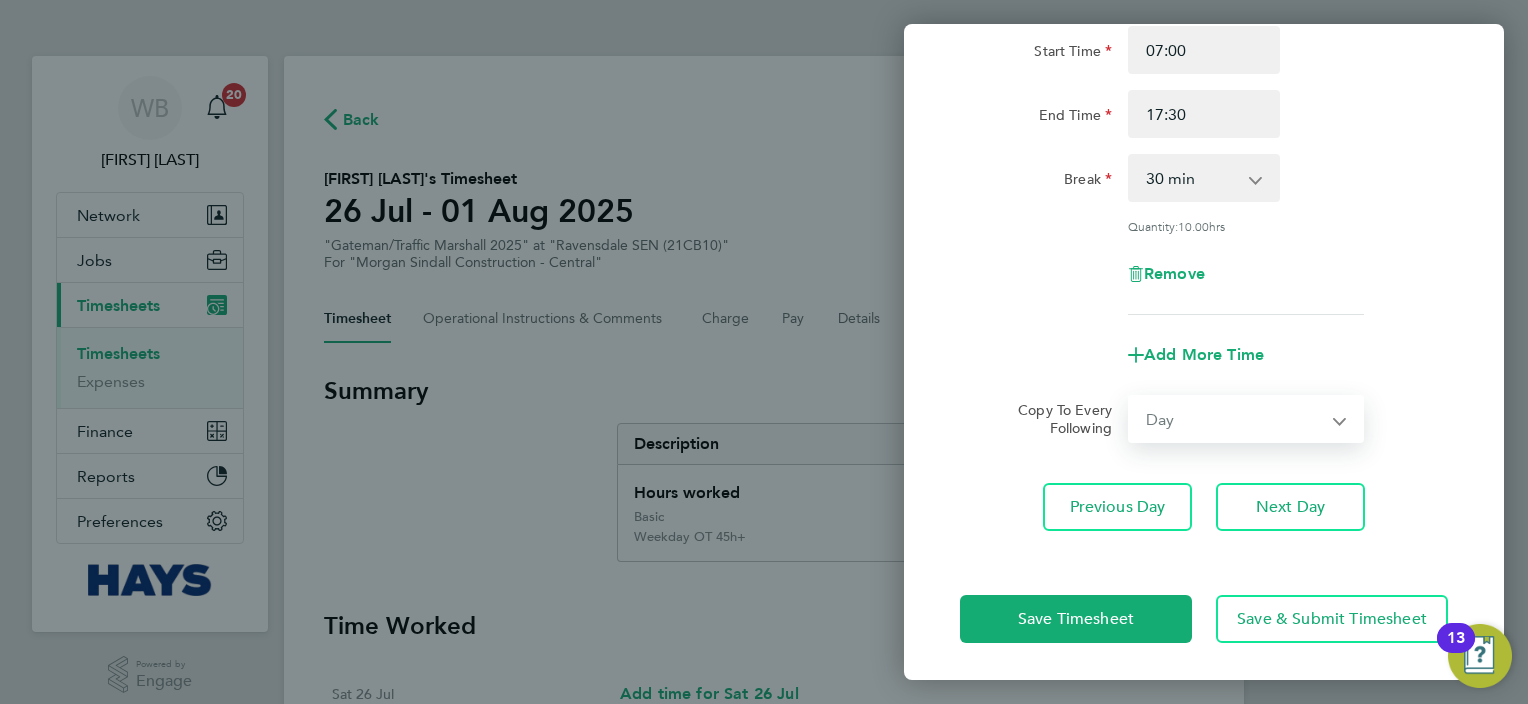 click on "Select days   Day   Tuesday   Wednesday   Thursday   Friday" at bounding box center (1235, 419) 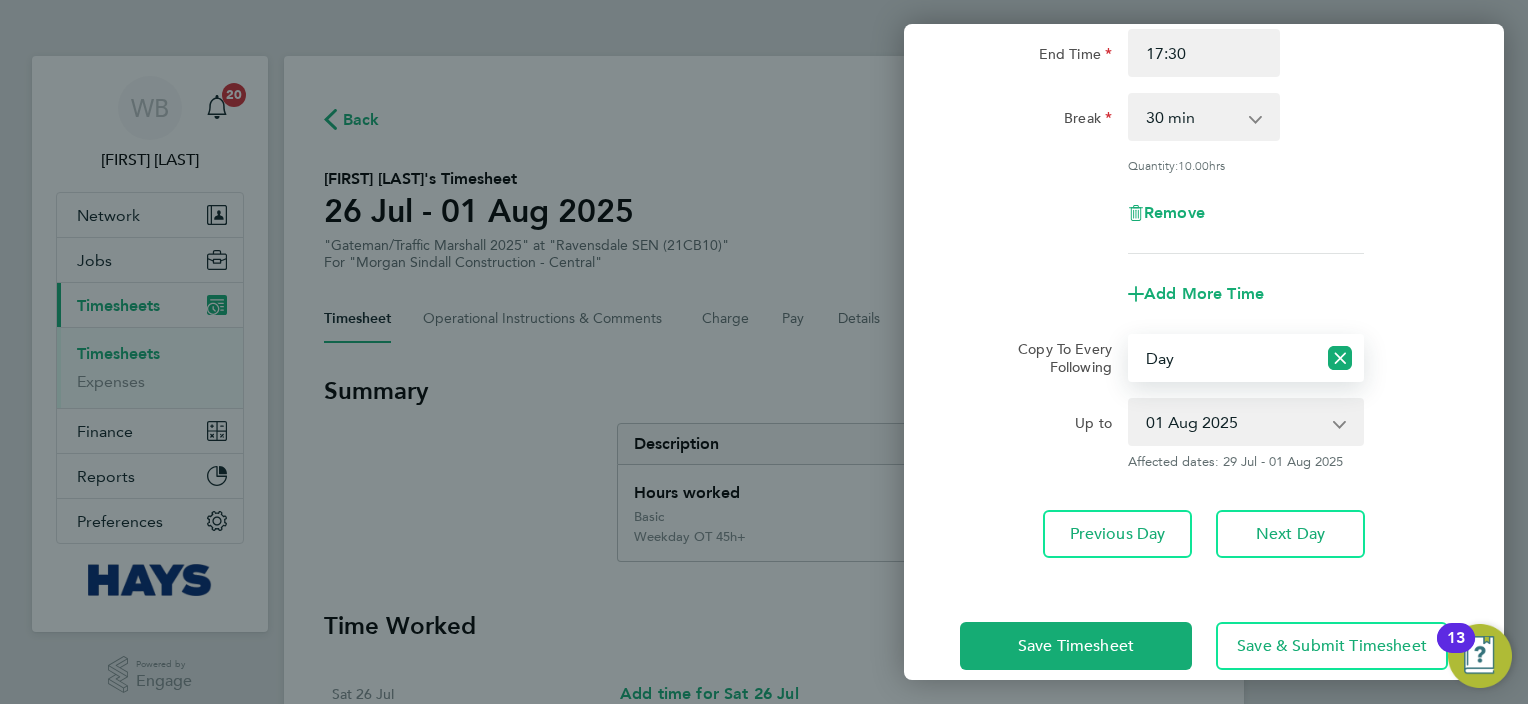 scroll, scrollTop: 286, scrollLeft: 0, axis: vertical 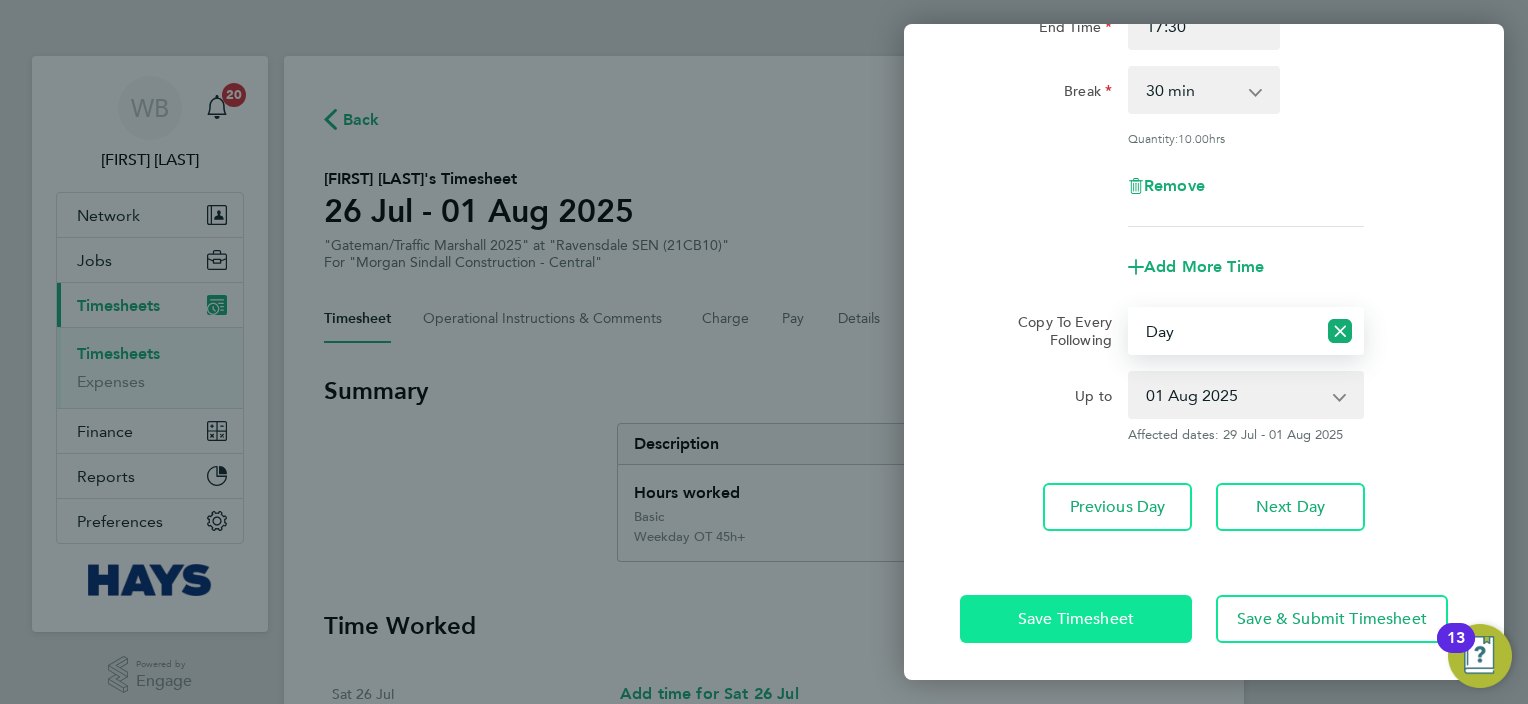 click on "Save Timesheet" 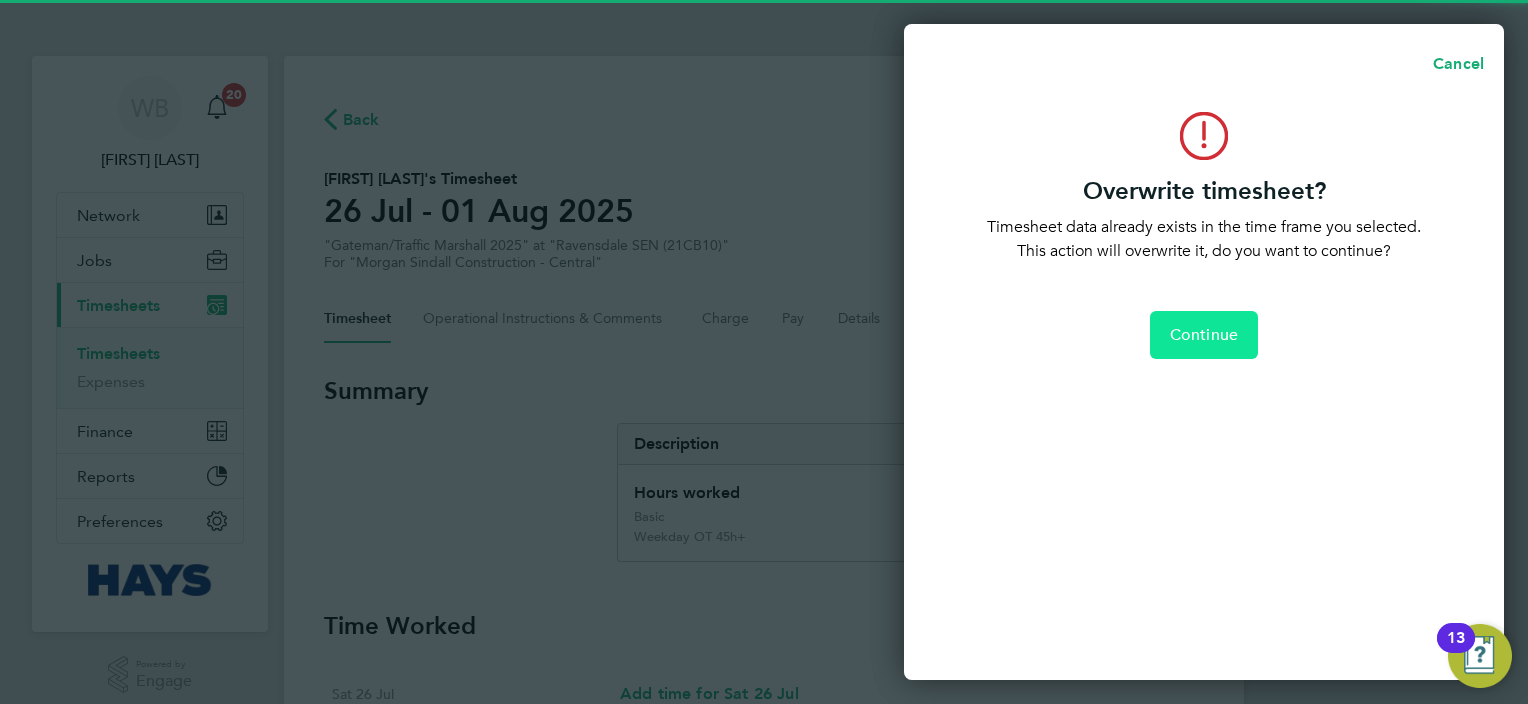 click on "Continue" 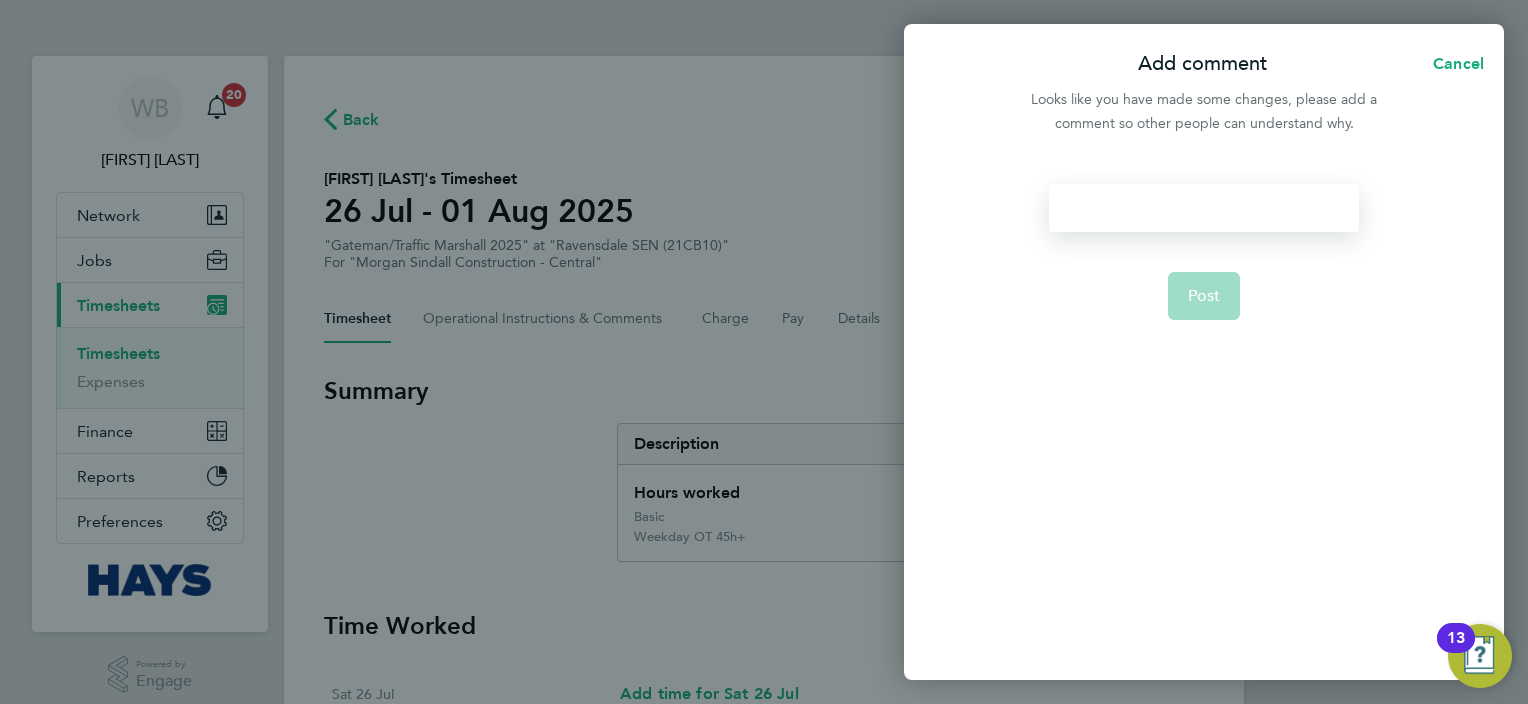 click at bounding box center (1203, 208) 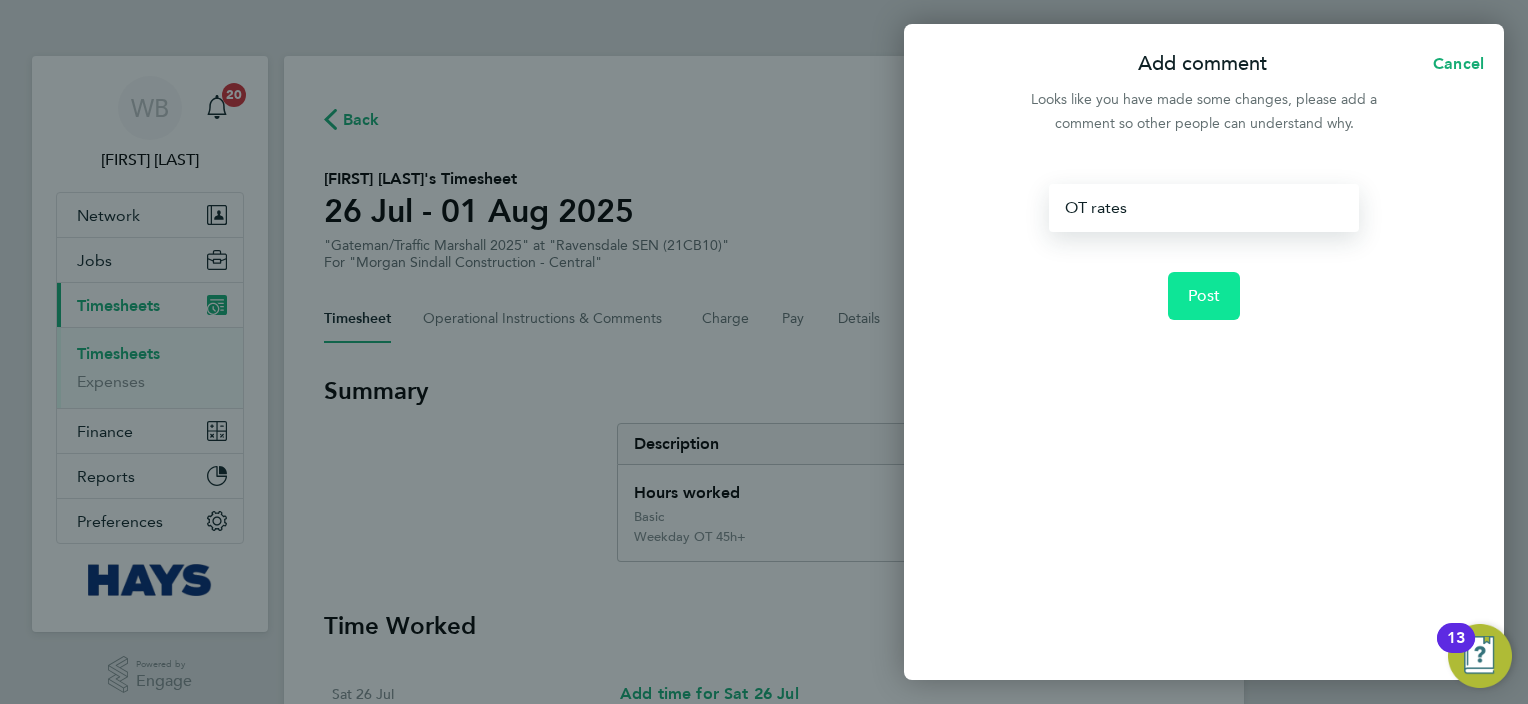 click on "Post" 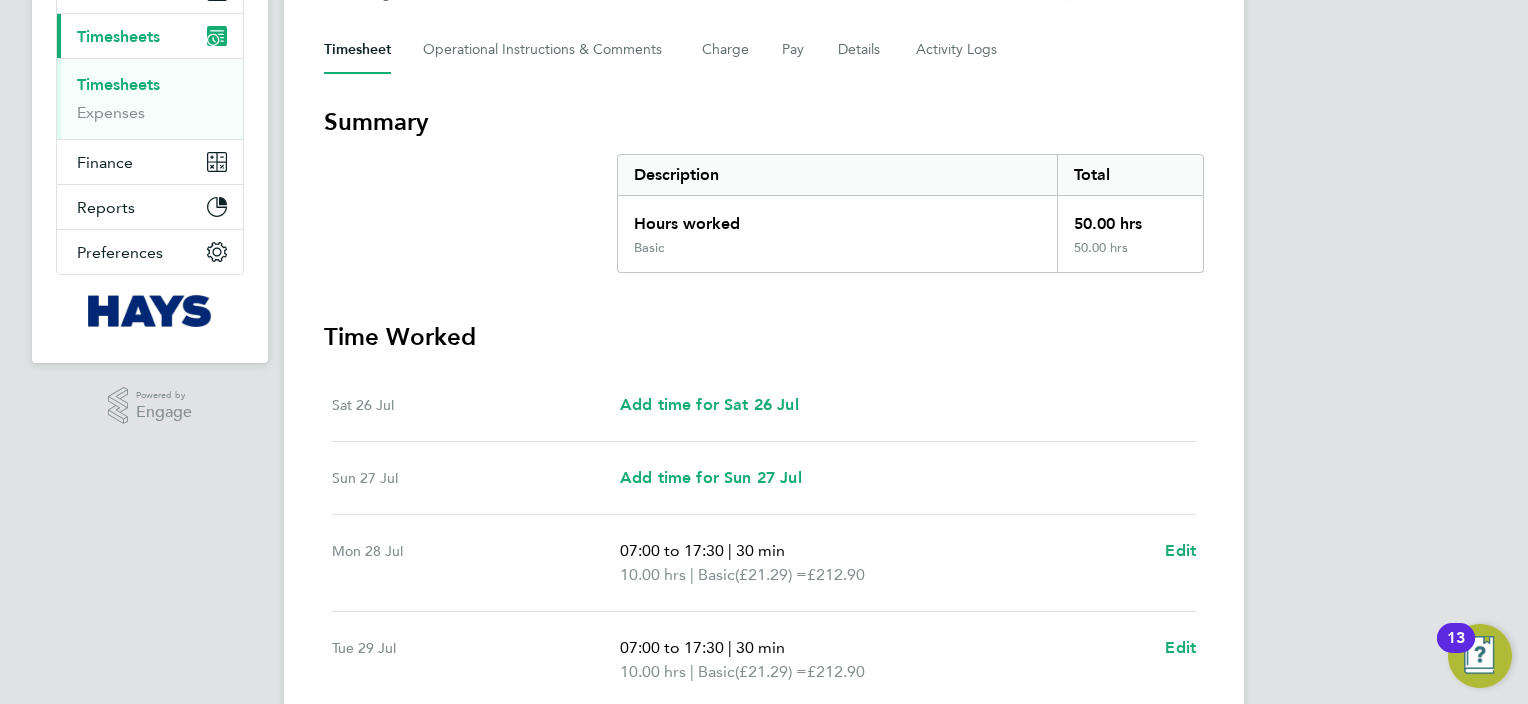 scroll, scrollTop: 500, scrollLeft: 0, axis: vertical 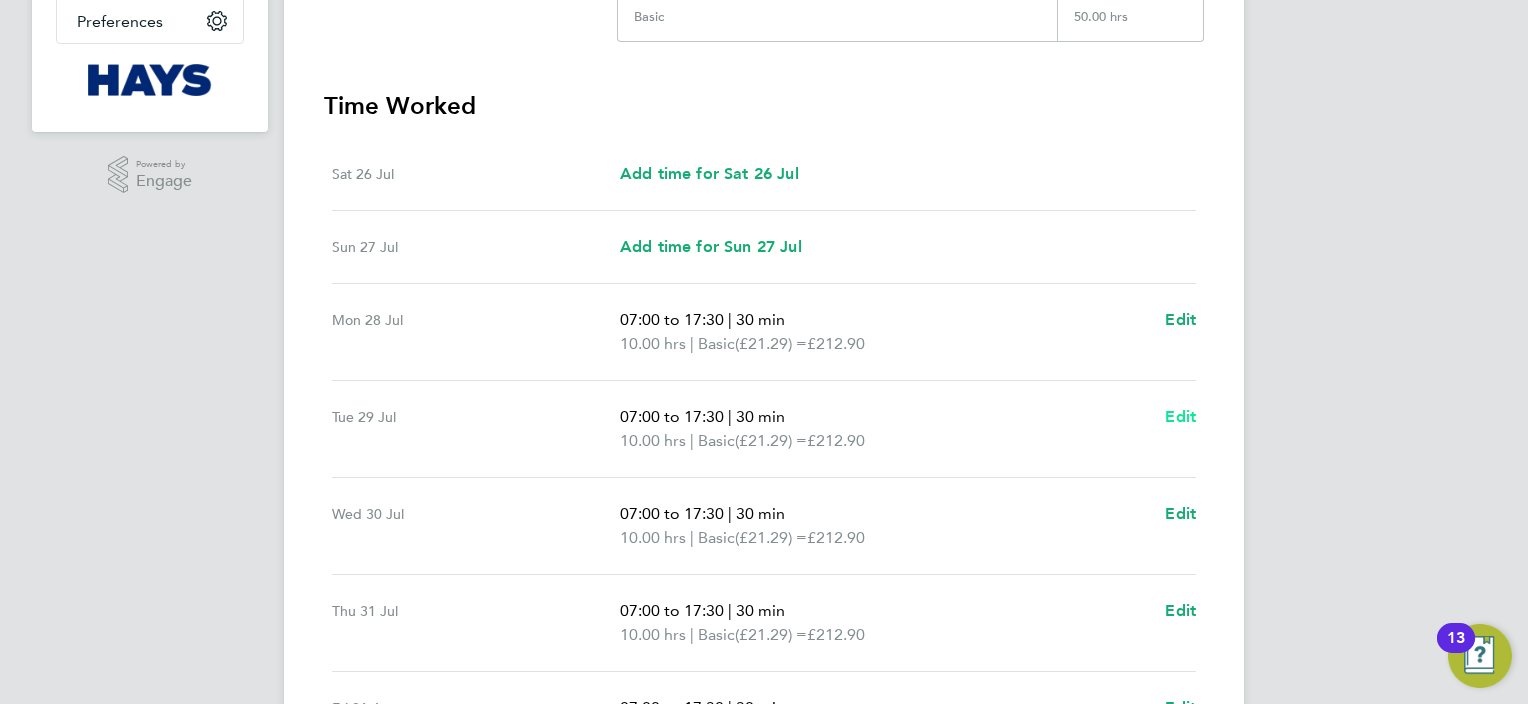 click on "Edit" at bounding box center [1180, 416] 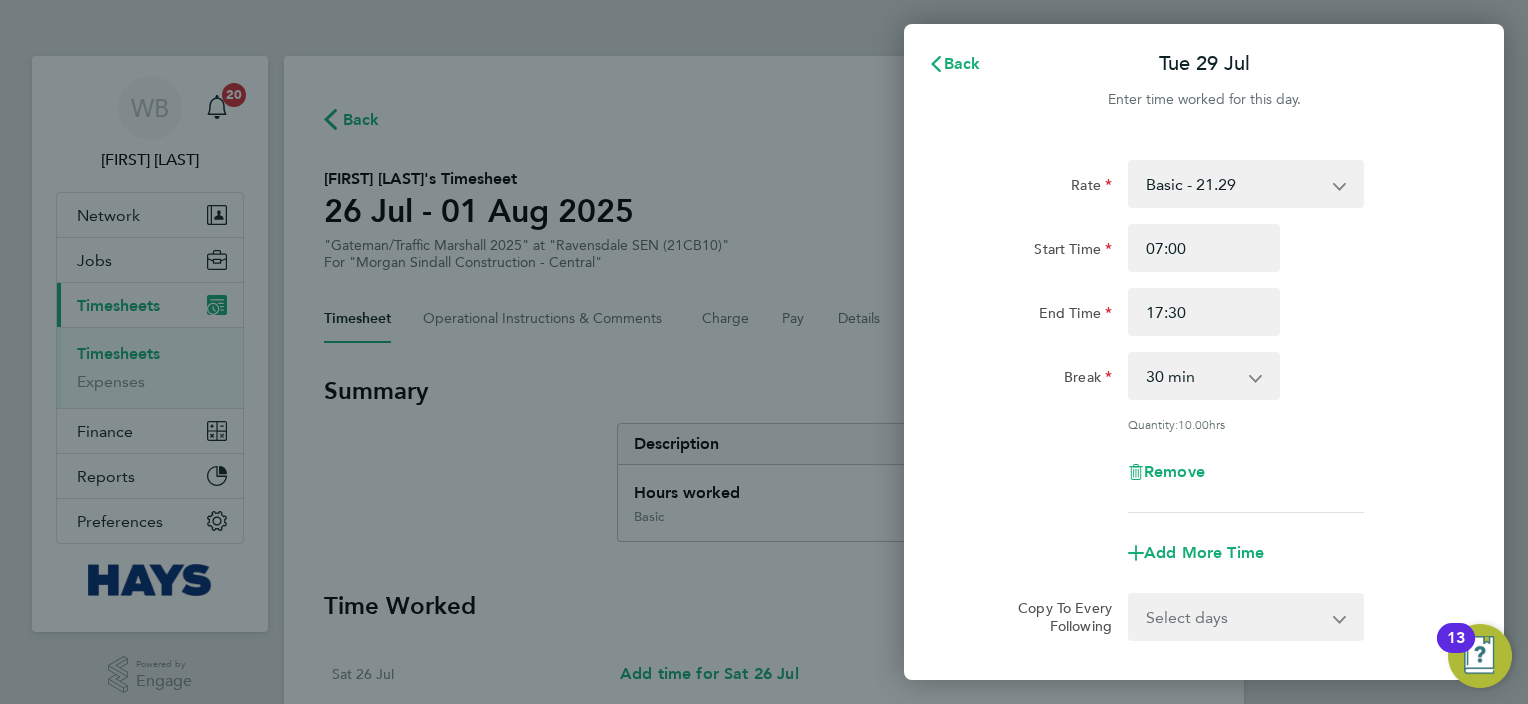 scroll, scrollTop: 0, scrollLeft: 0, axis: both 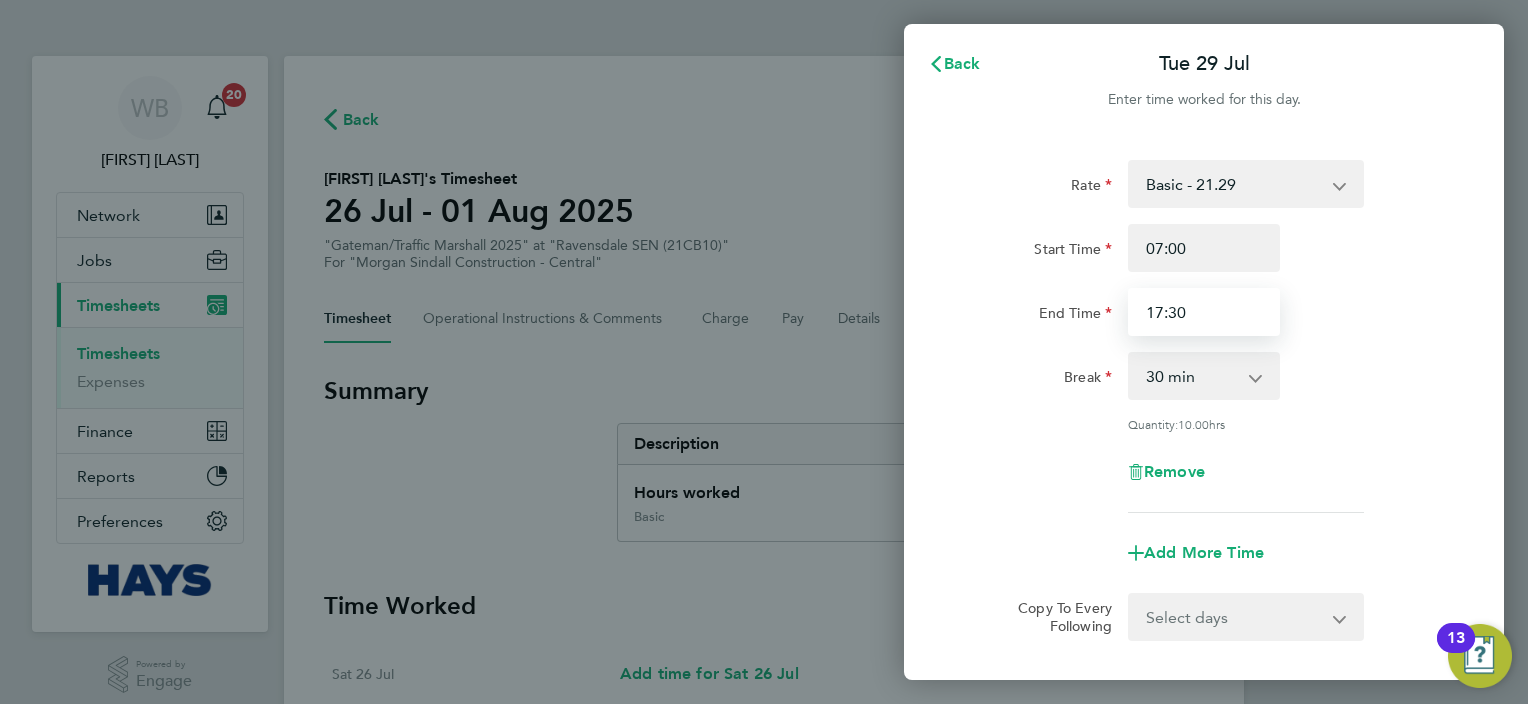 drag, startPoint x: 1226, startPoint y: 316, endPoint x: 1091, endPoint y: 308, distance: 135.23683 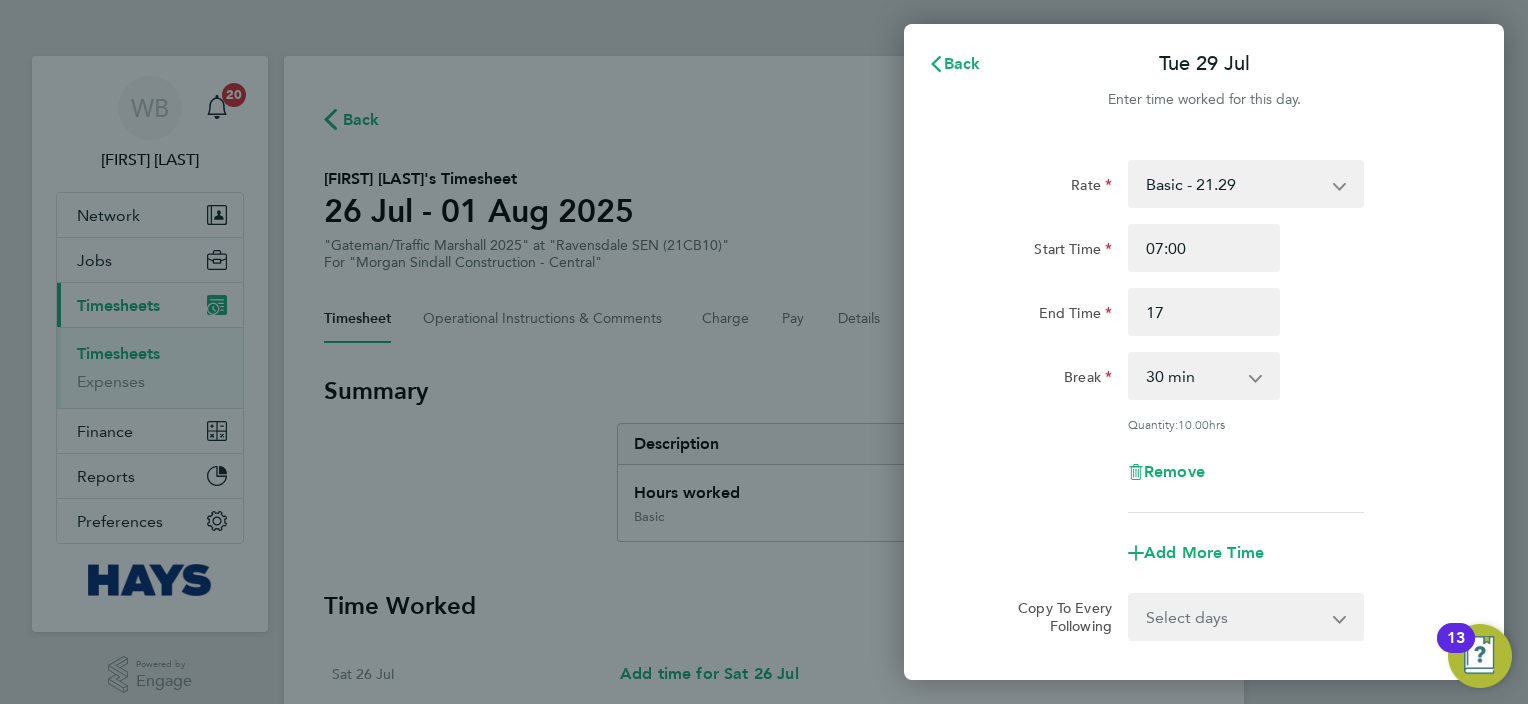 type on "17:00" 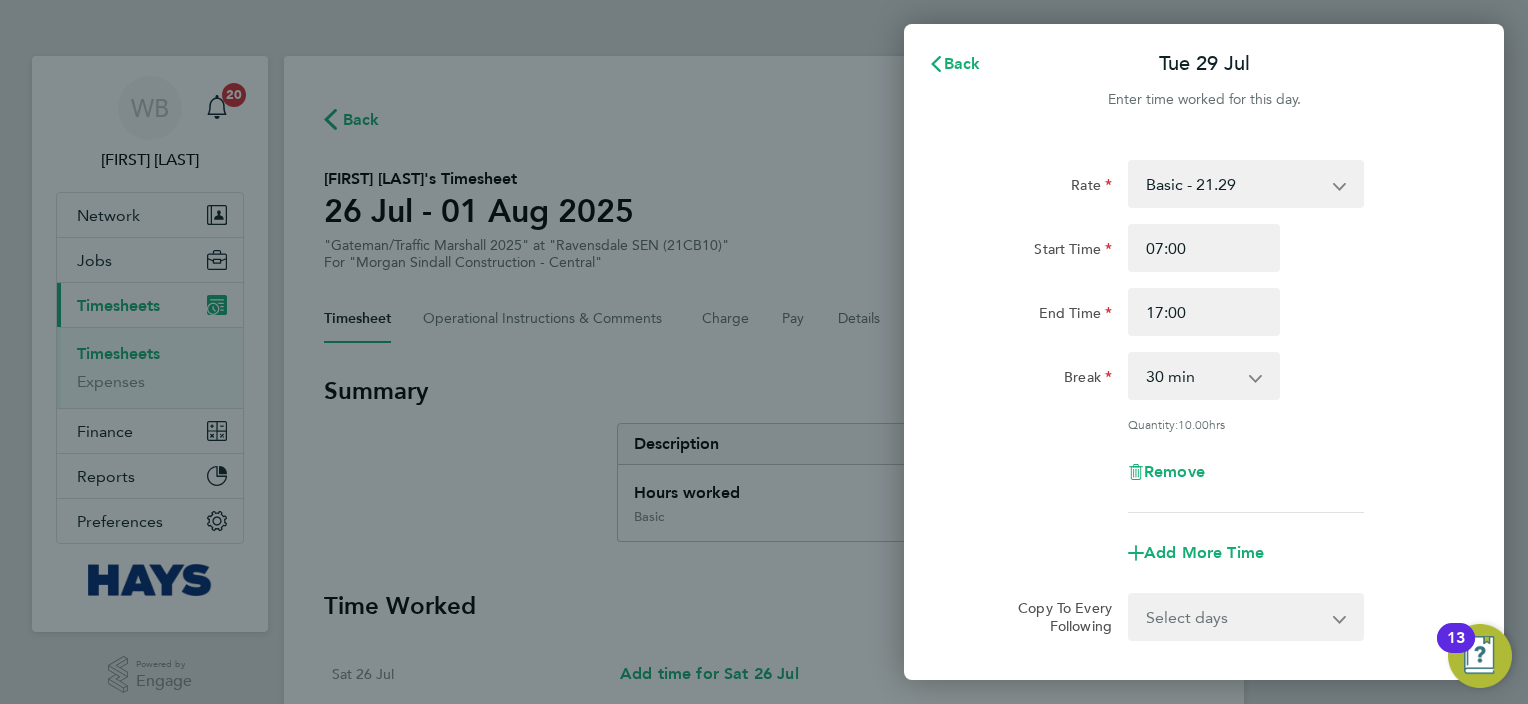 click on "Remove" 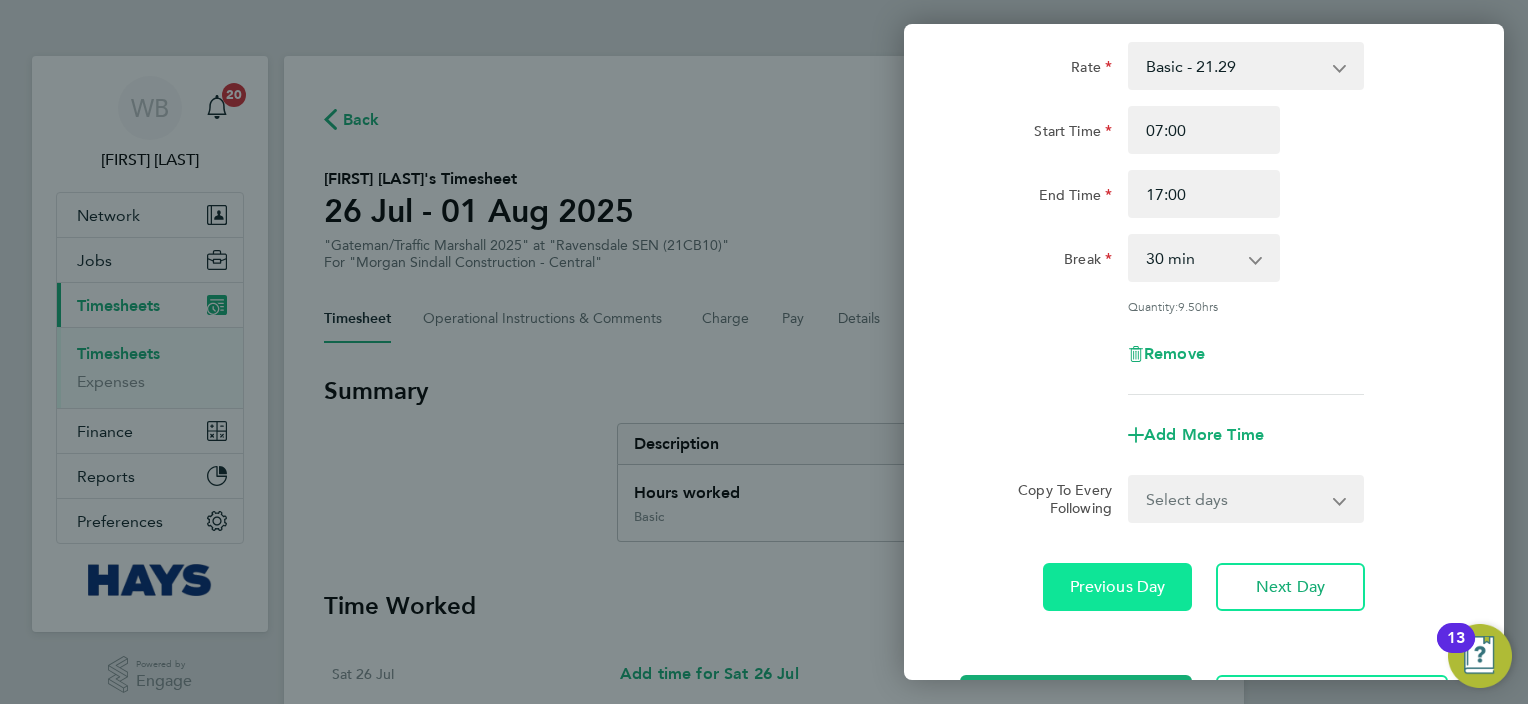 scroll, scrollTop: 198, scrollLeft: 0, axis: vertical 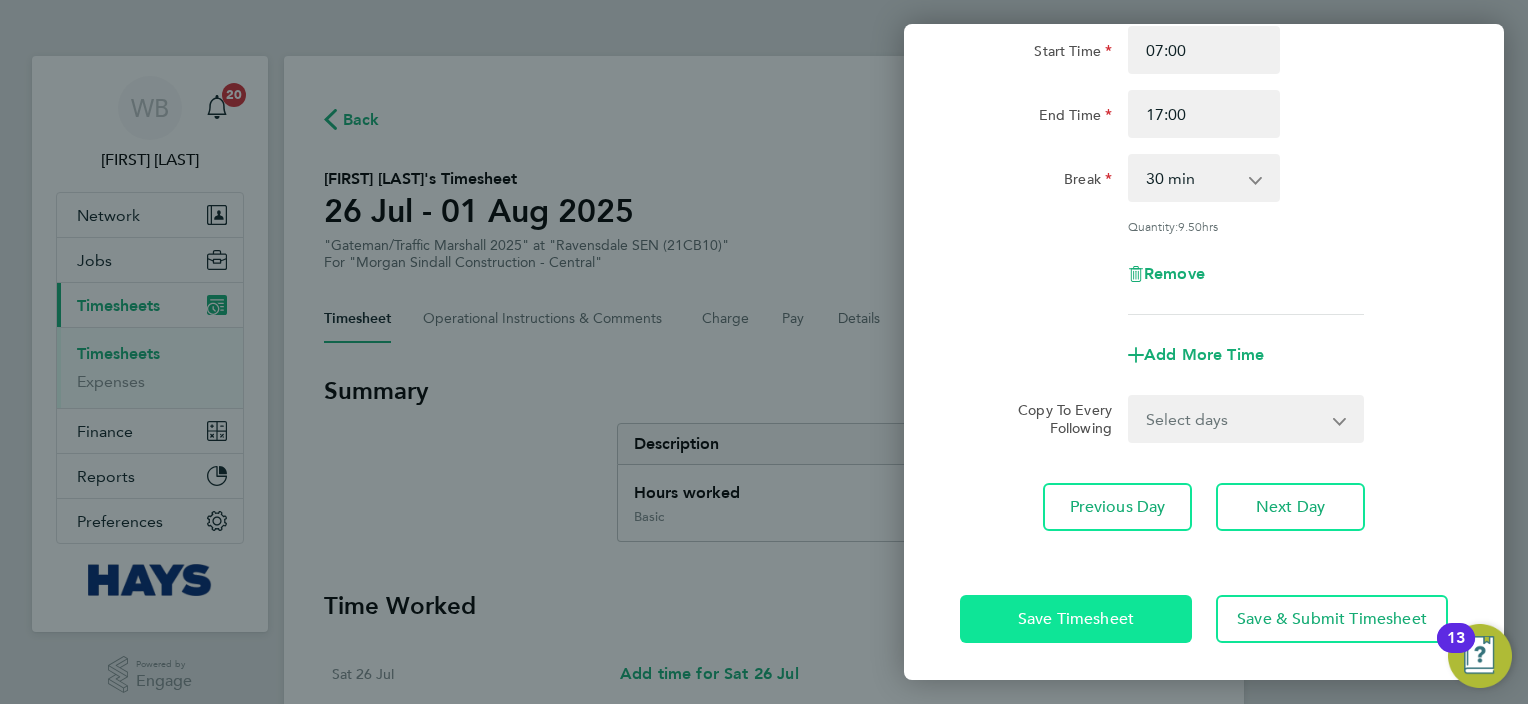click on "Save Timesheet" 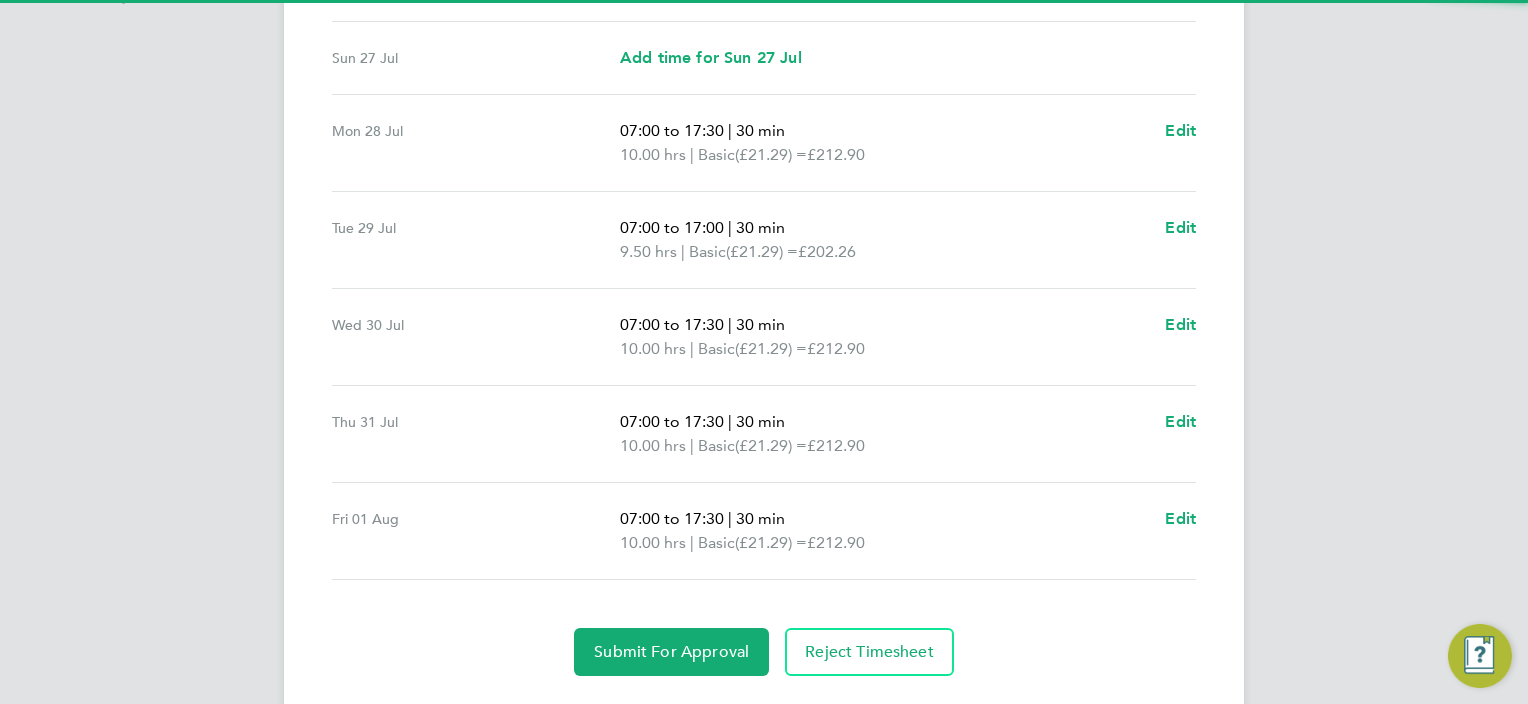 scroll, scrollTop: 700, scrollLeft: 0, axis: vertical 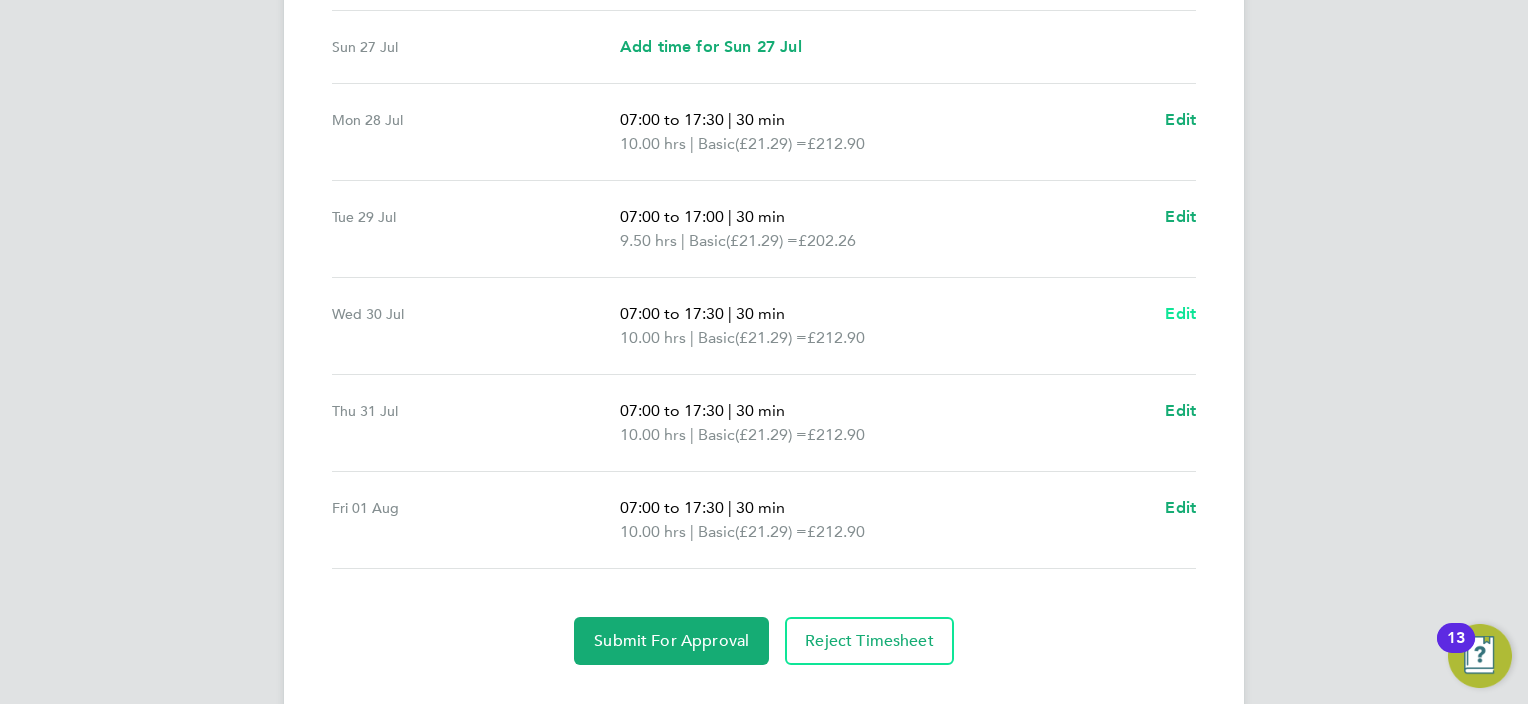 click on "Edit" at bounding box center (1180, 313) 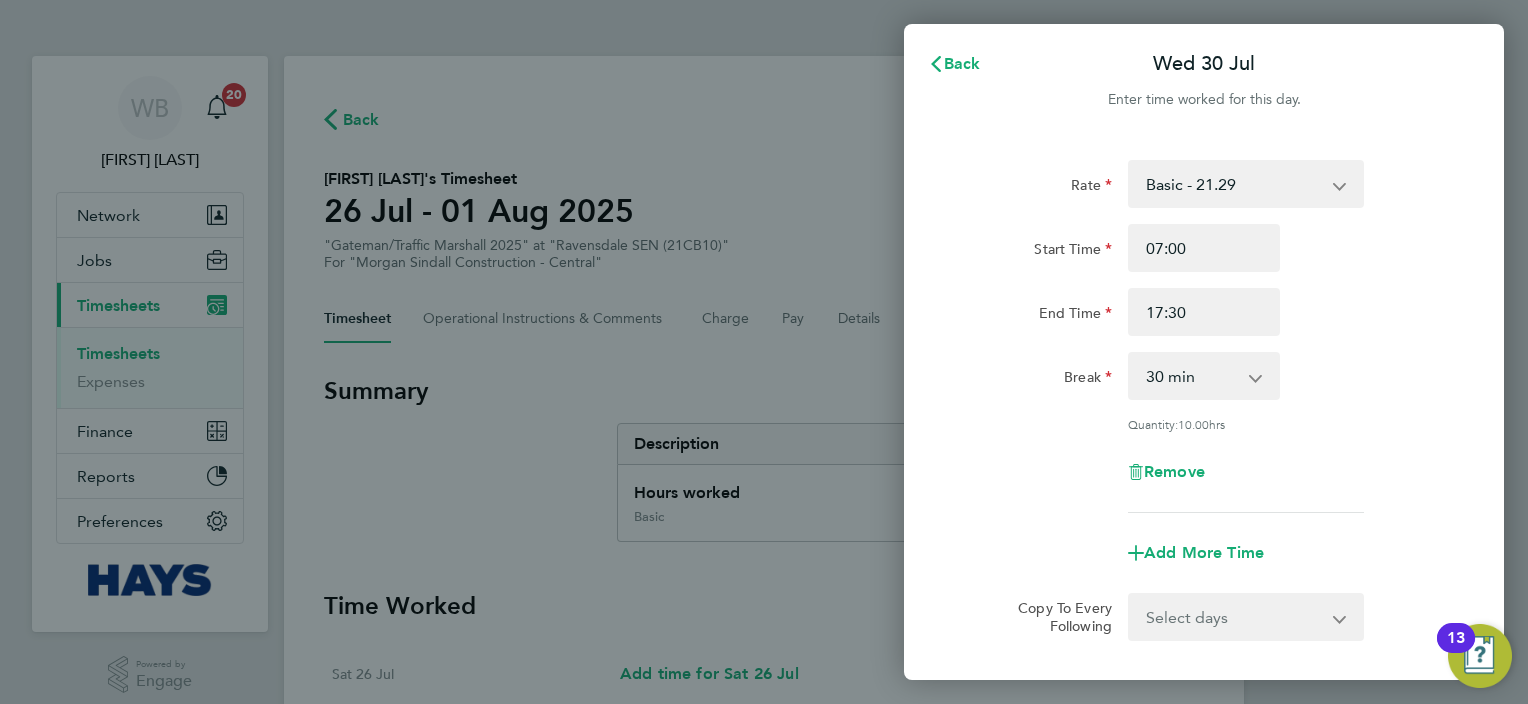 scroll, scrollTop: 0, scrollLeft: 0, axis: both 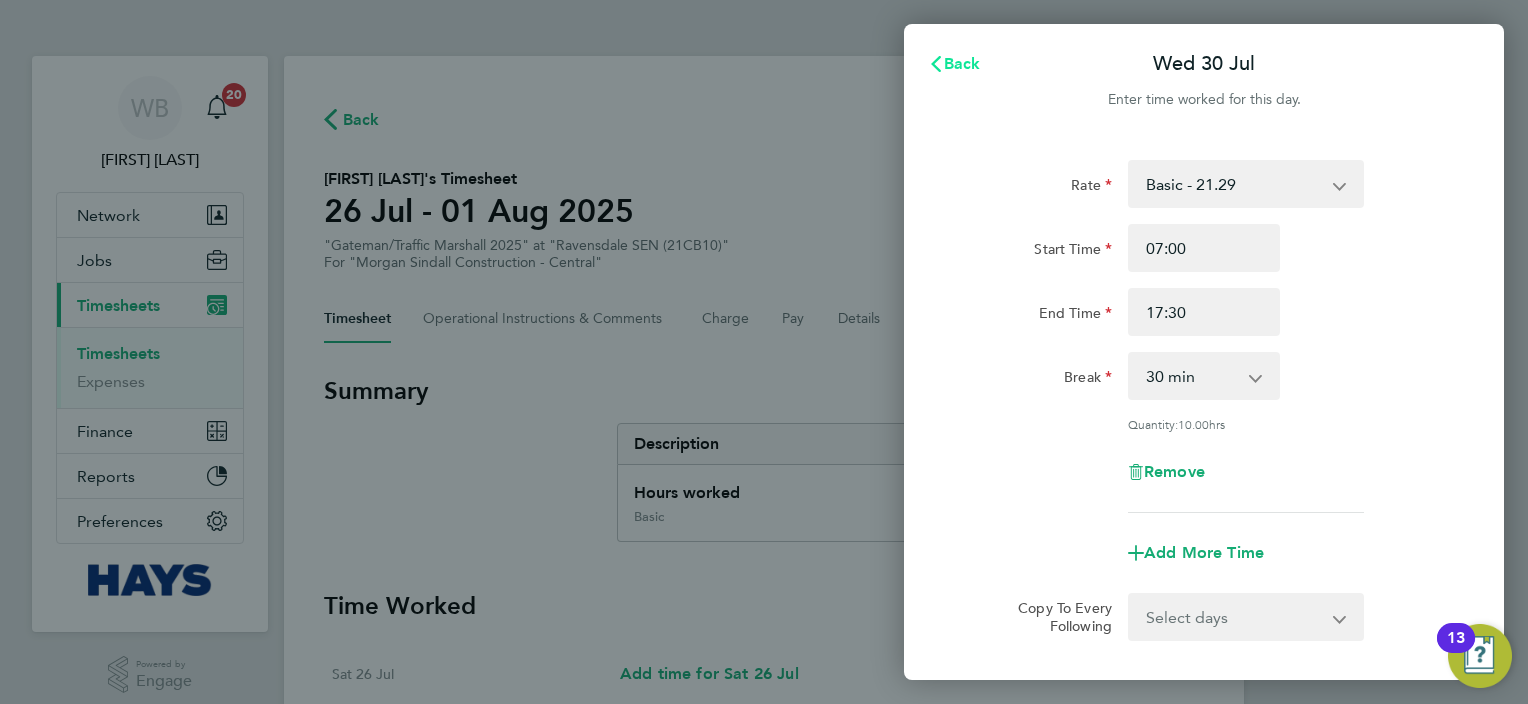 click on "Back" 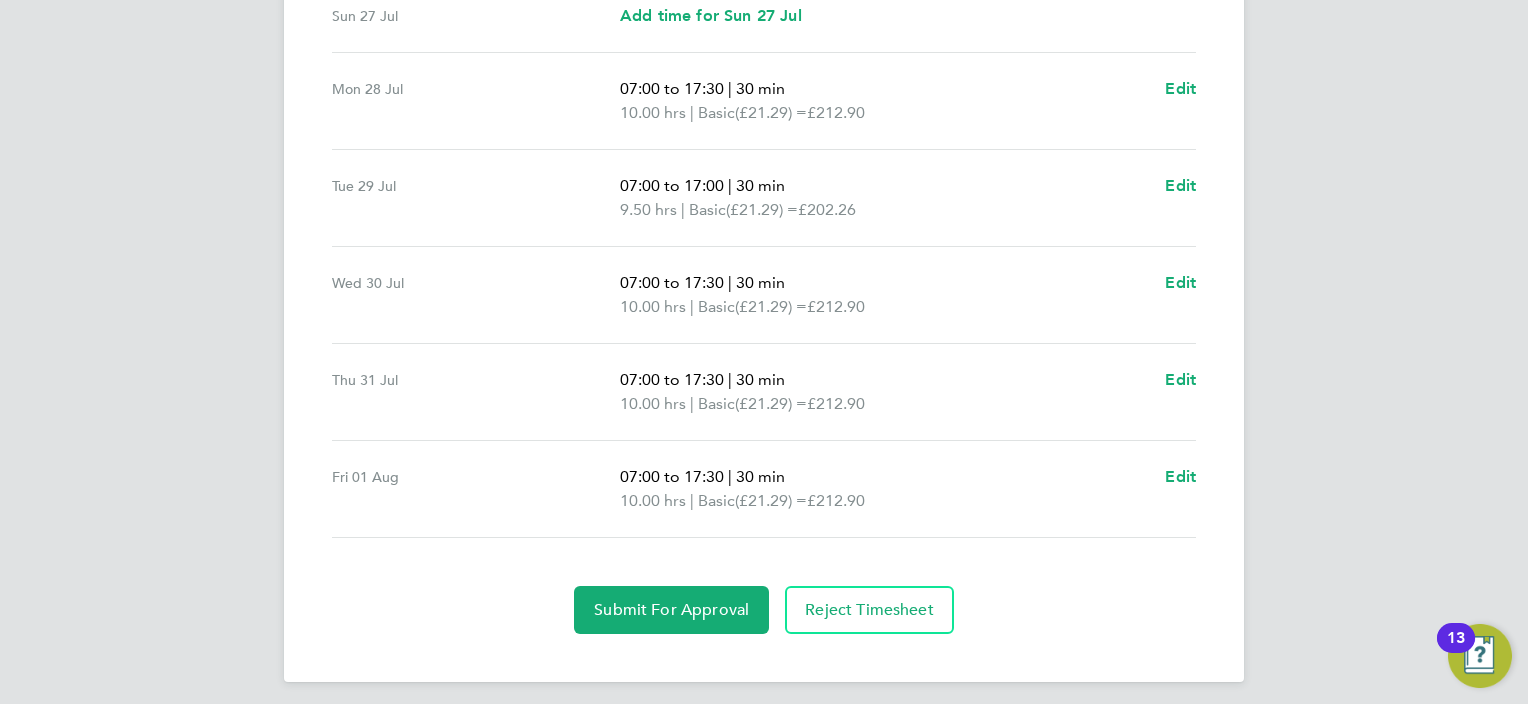 scroll, scrollTop: 738, scrollLeft: 0, axis: vertical 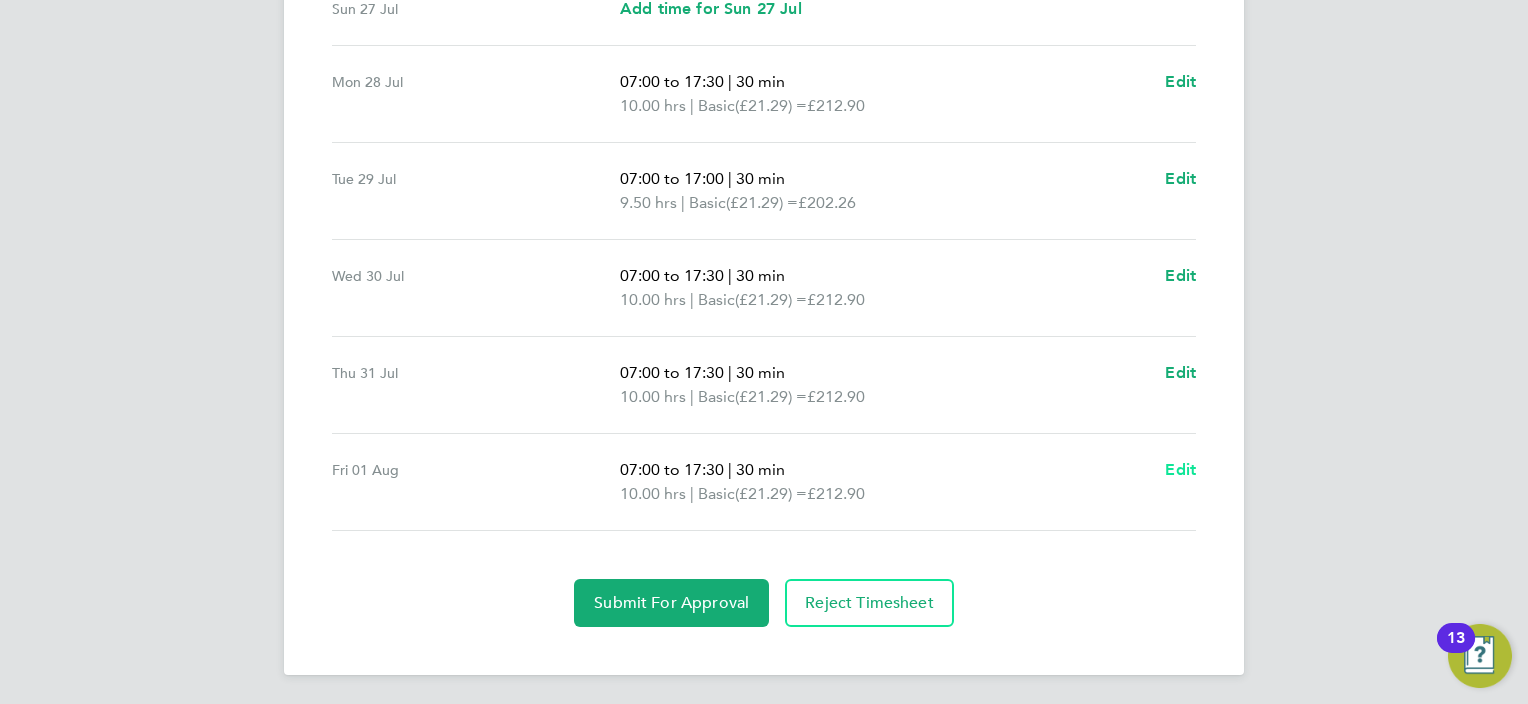 click on "Edit" at bounding box center [1180, 469] 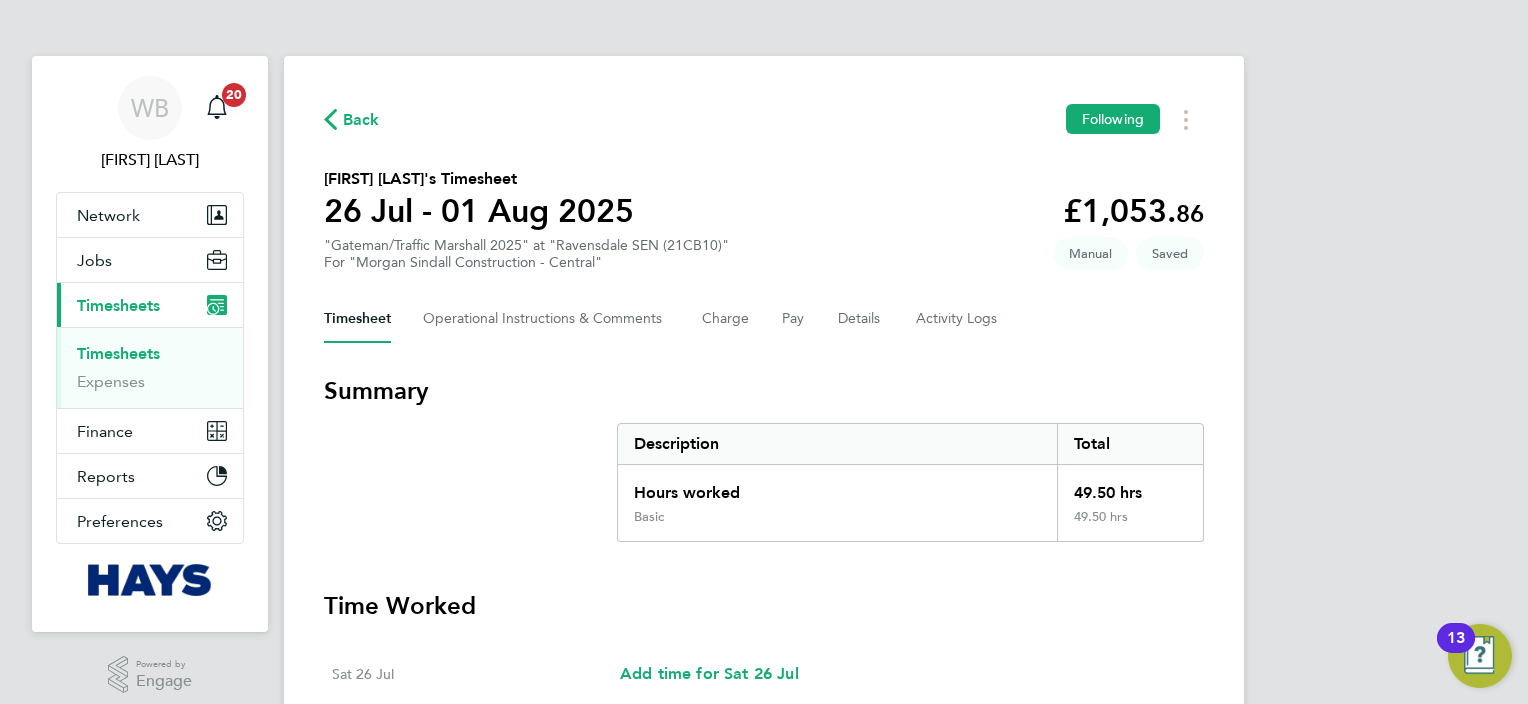 select on "30" 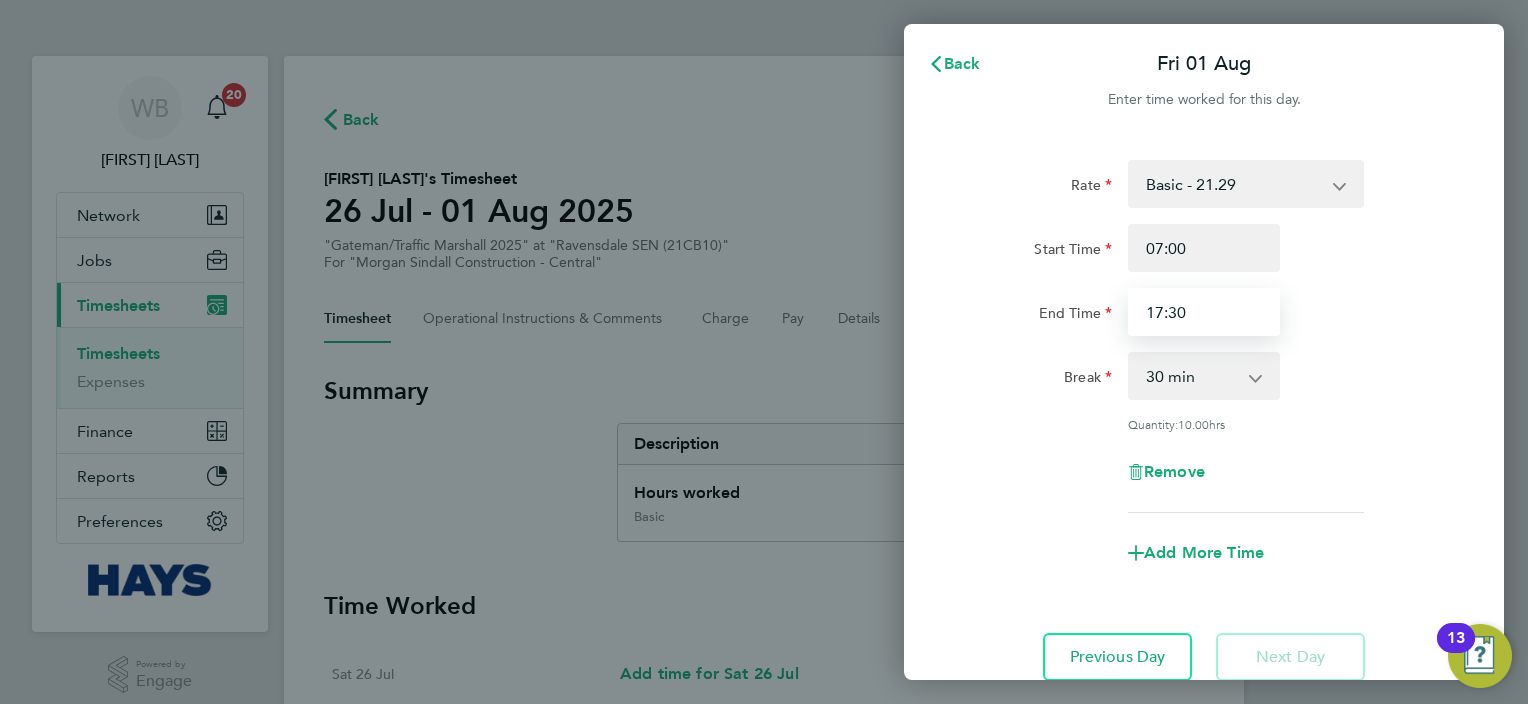 drag, startPoint x: 1216, startPoint y: 321, endPoint x: 1008, endPoint y: 317, distance: 208.03845 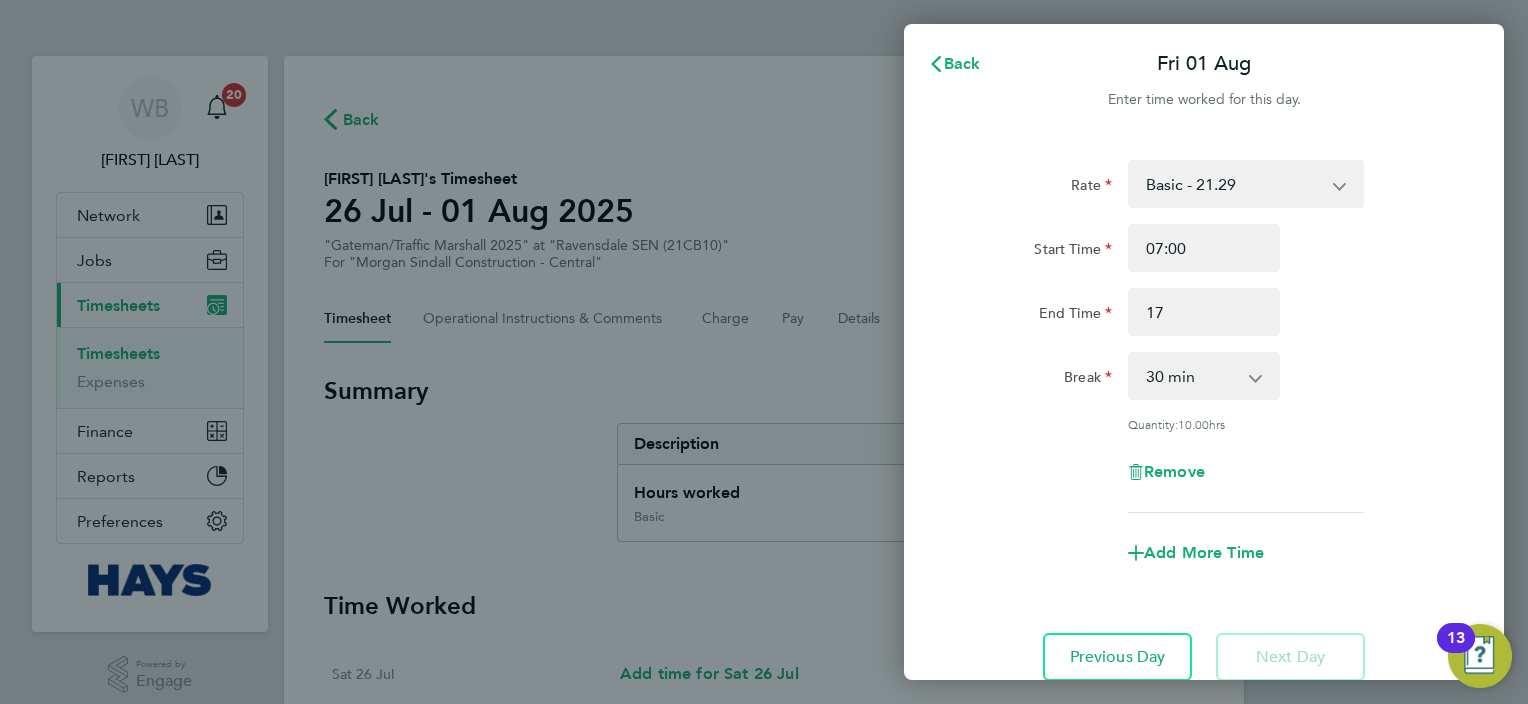 type on "17:00" 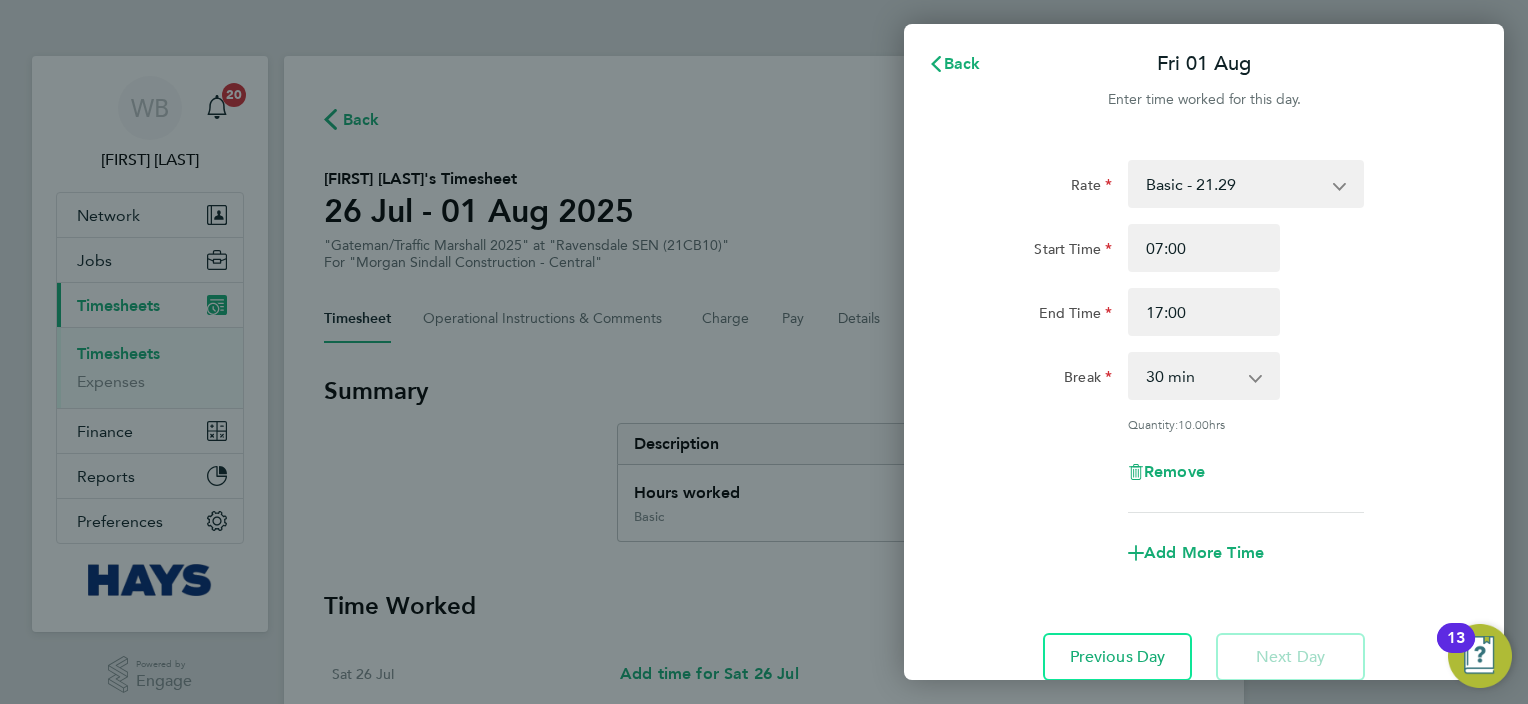 click on "Remove" 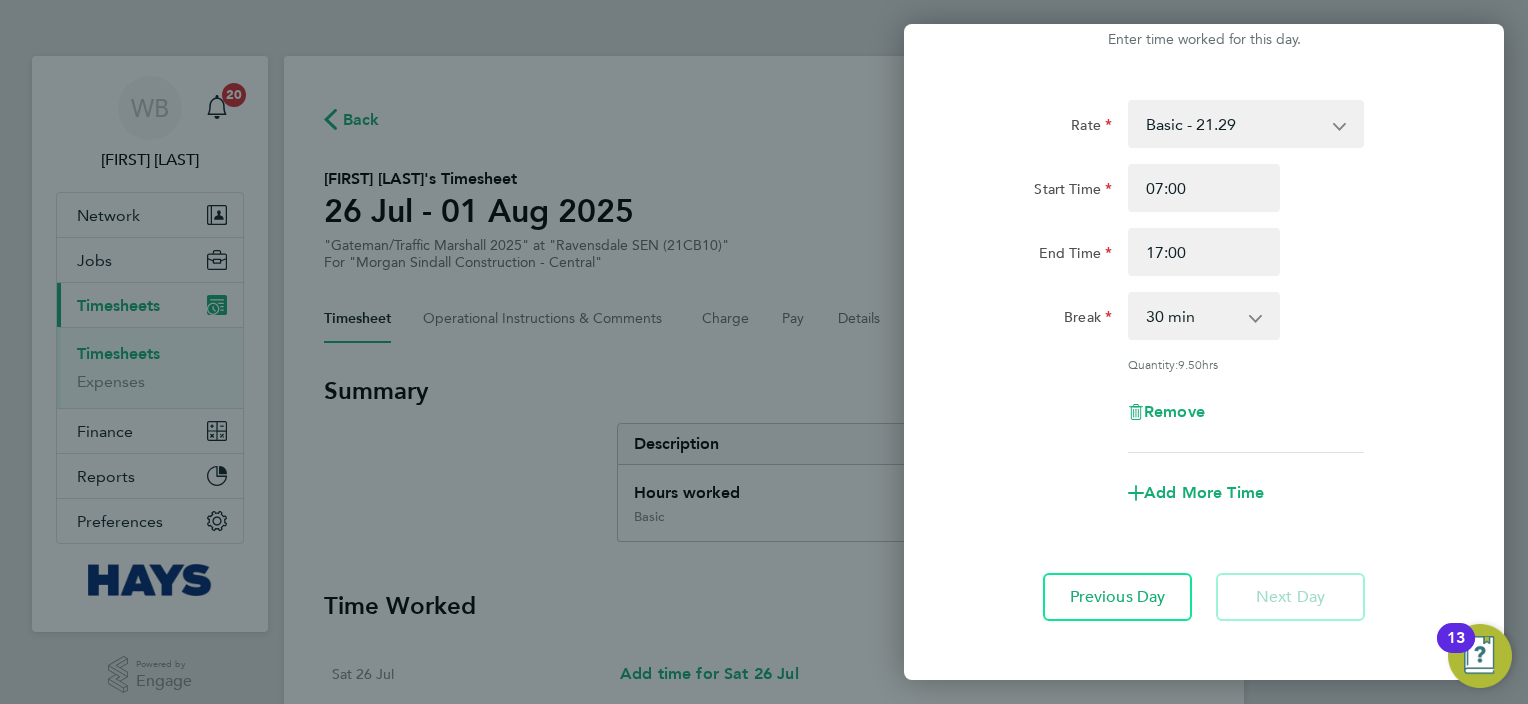 scroll, scrollTop: 150, scrollLeft: 0, axis: vertical 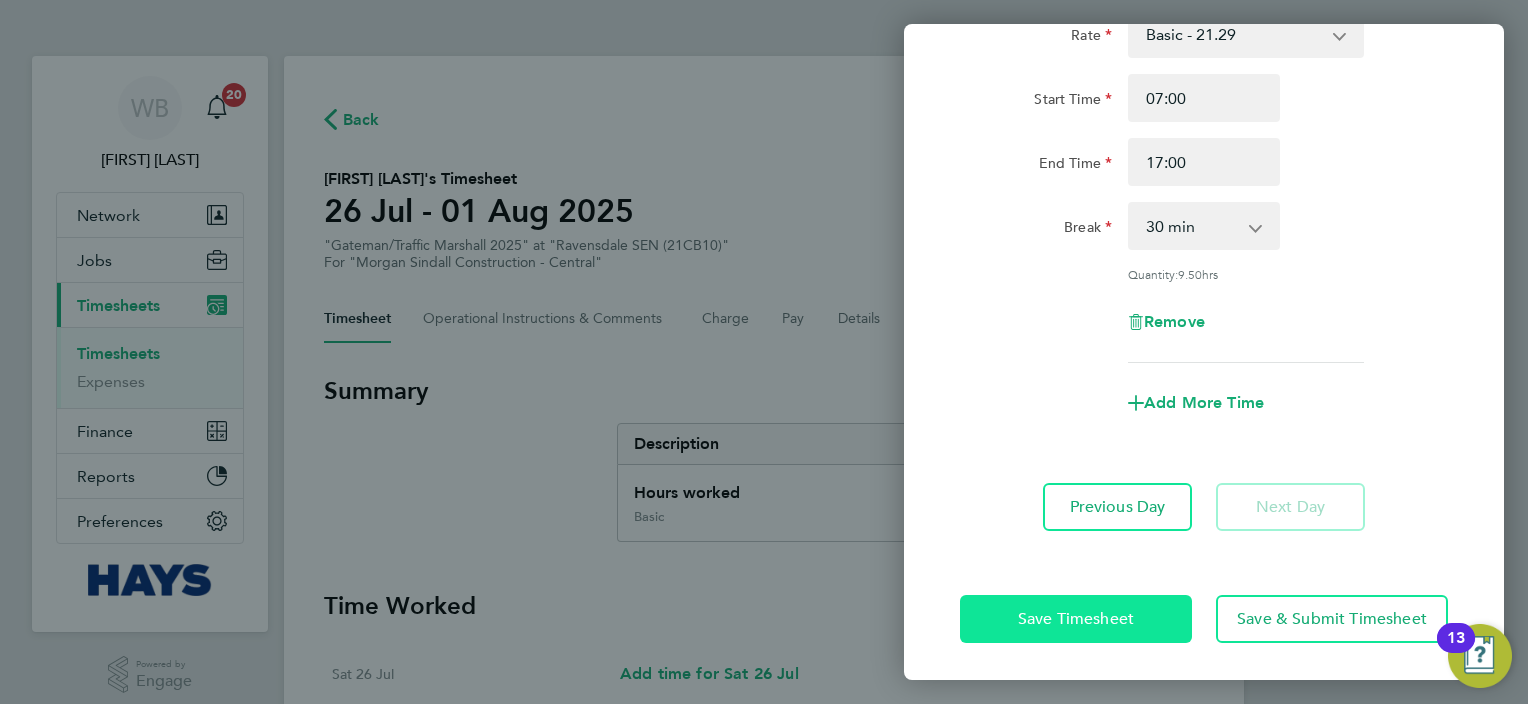 click on "Save Timesheet" 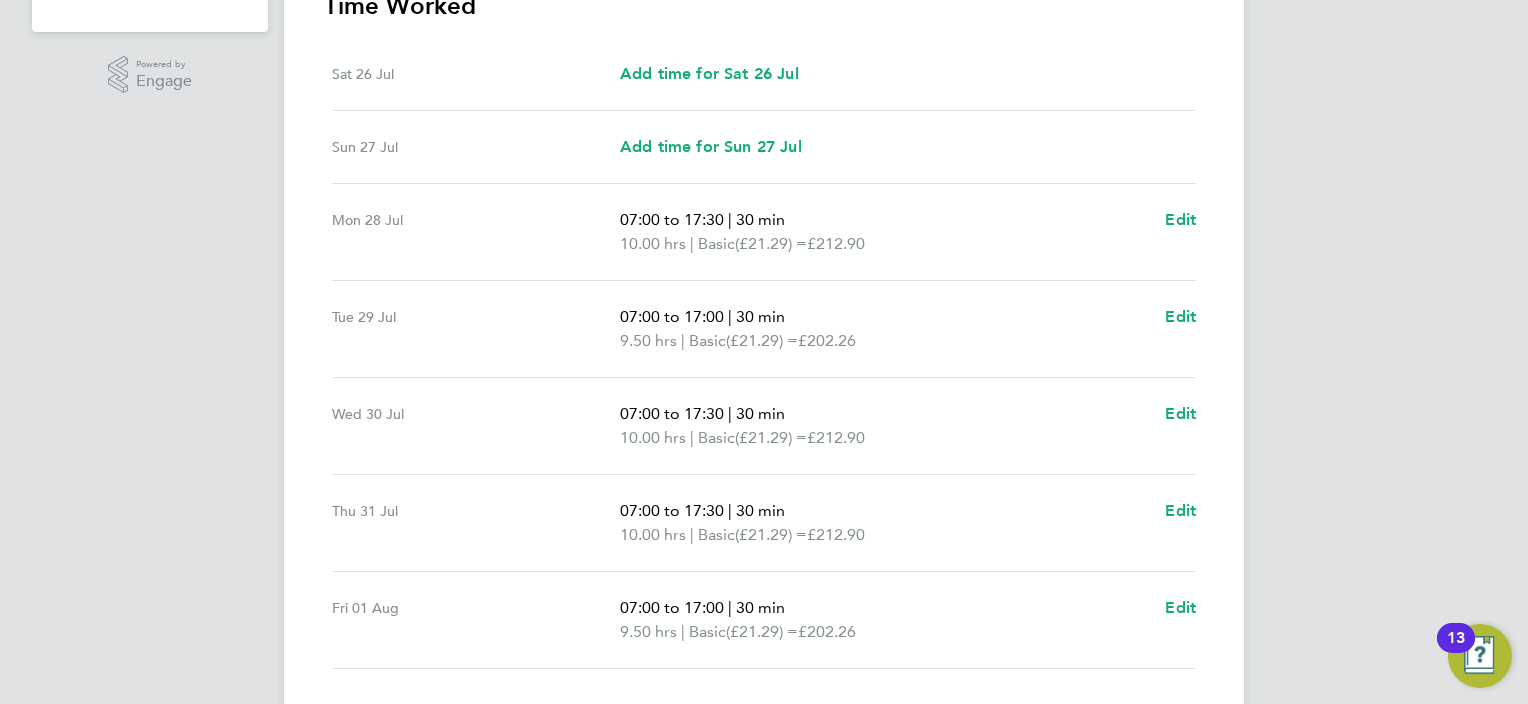 scroll, scrollTop: 738, scrollLeft: 0, axis: vertical 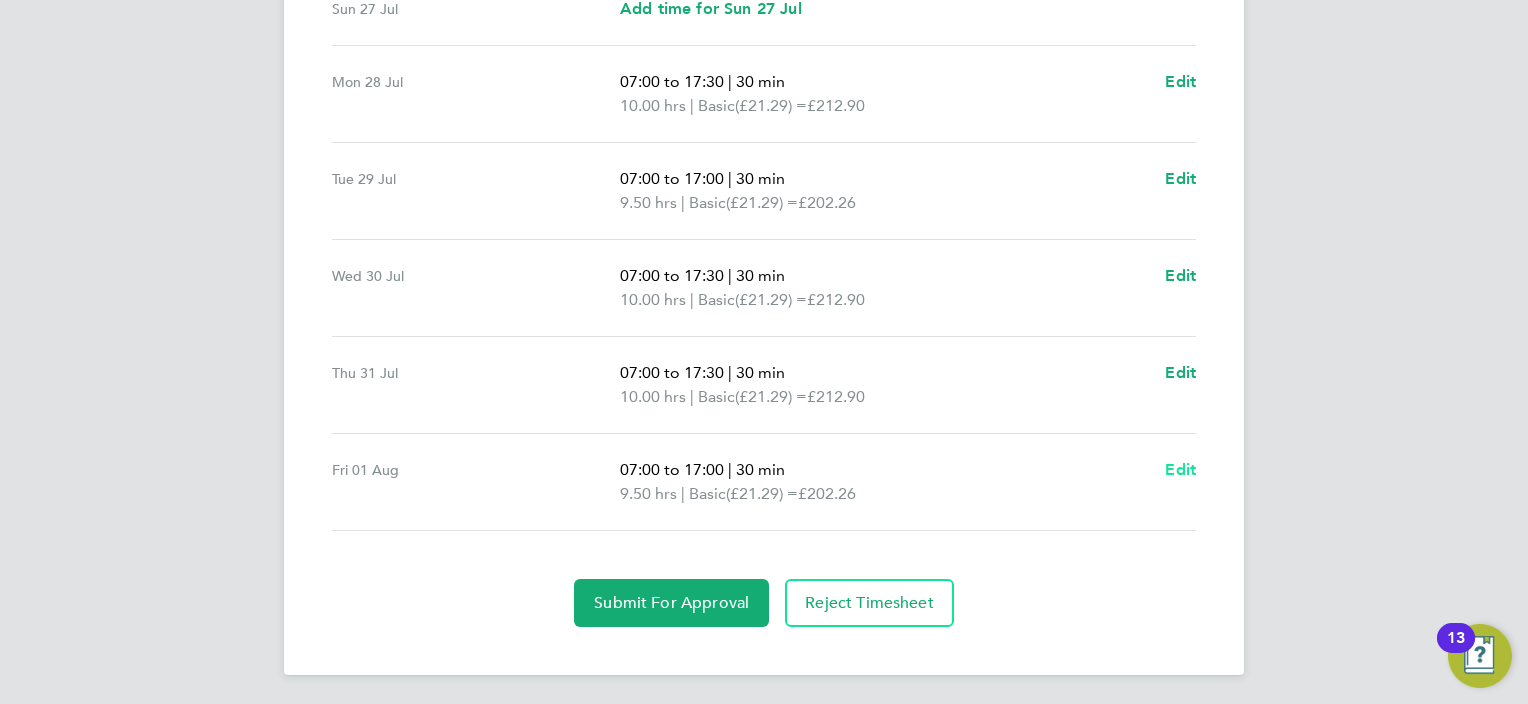 click on "Edit" at bounding box center (1180, 469) 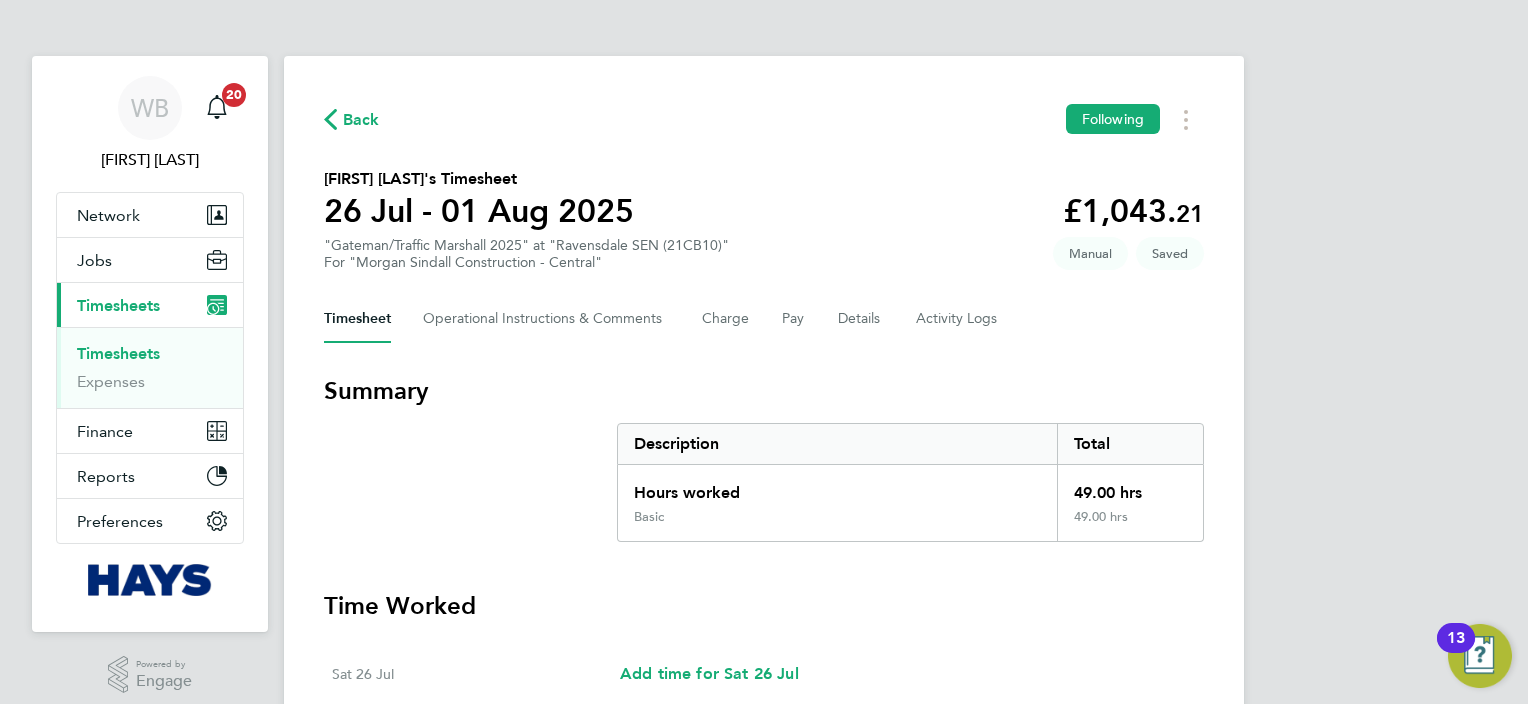 select on "30" 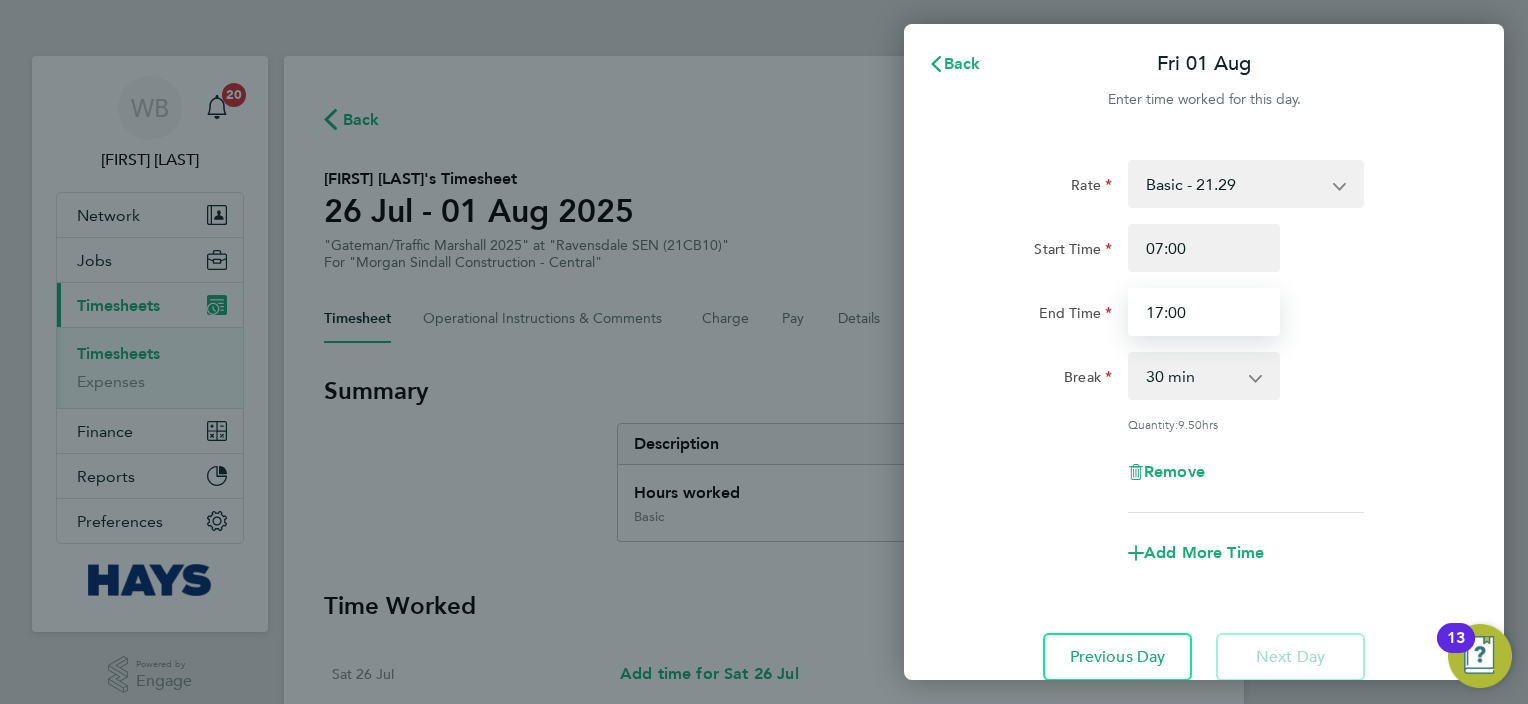 drag, startPoint x: 1208, startPoint y: 316, endPoint x: 1124, endPoint y: 303, distance: 85 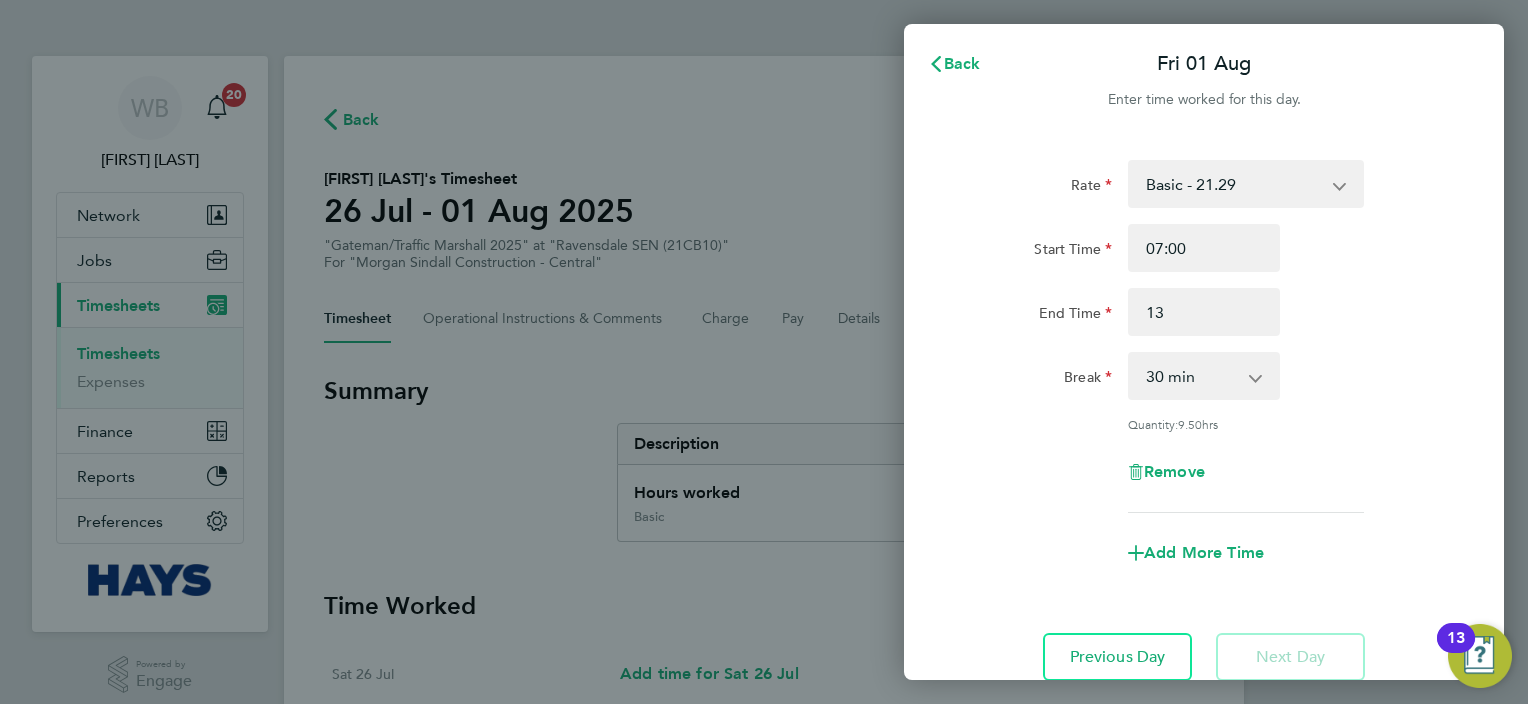 type on "13:00" 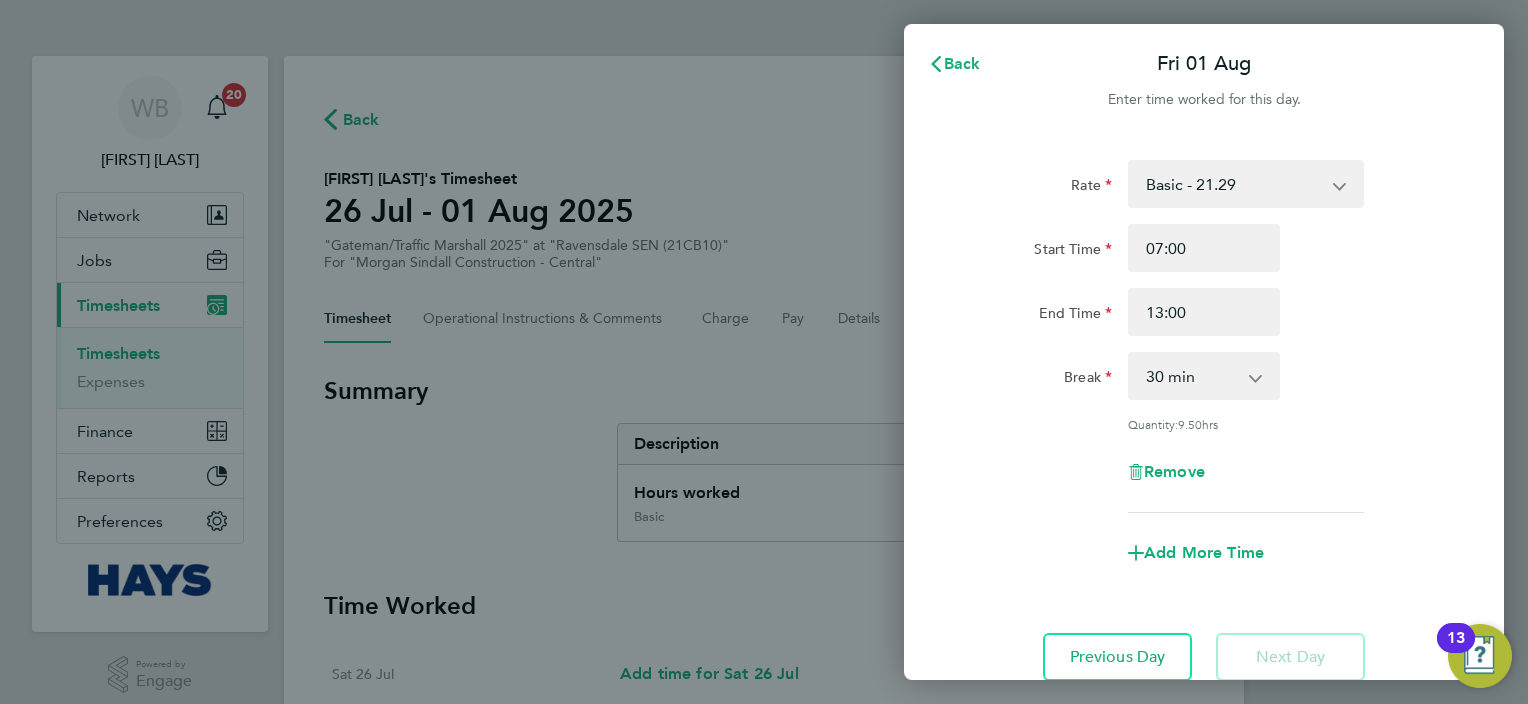 click on "Rate  Basic - 21.29   Weekday OT 45h+ - 31.01   Sat first 4h - 31.01   Sat after 4h - 40.48   Sunday - 40.48   Bank Holiday - 40.48
Start Time 07:00 End Time 13:00 Break  0 min   15 min   30 min   45 min   60 min   75 min   90 min
Quantity:  9.50  hrs
Remove
Add More Time" 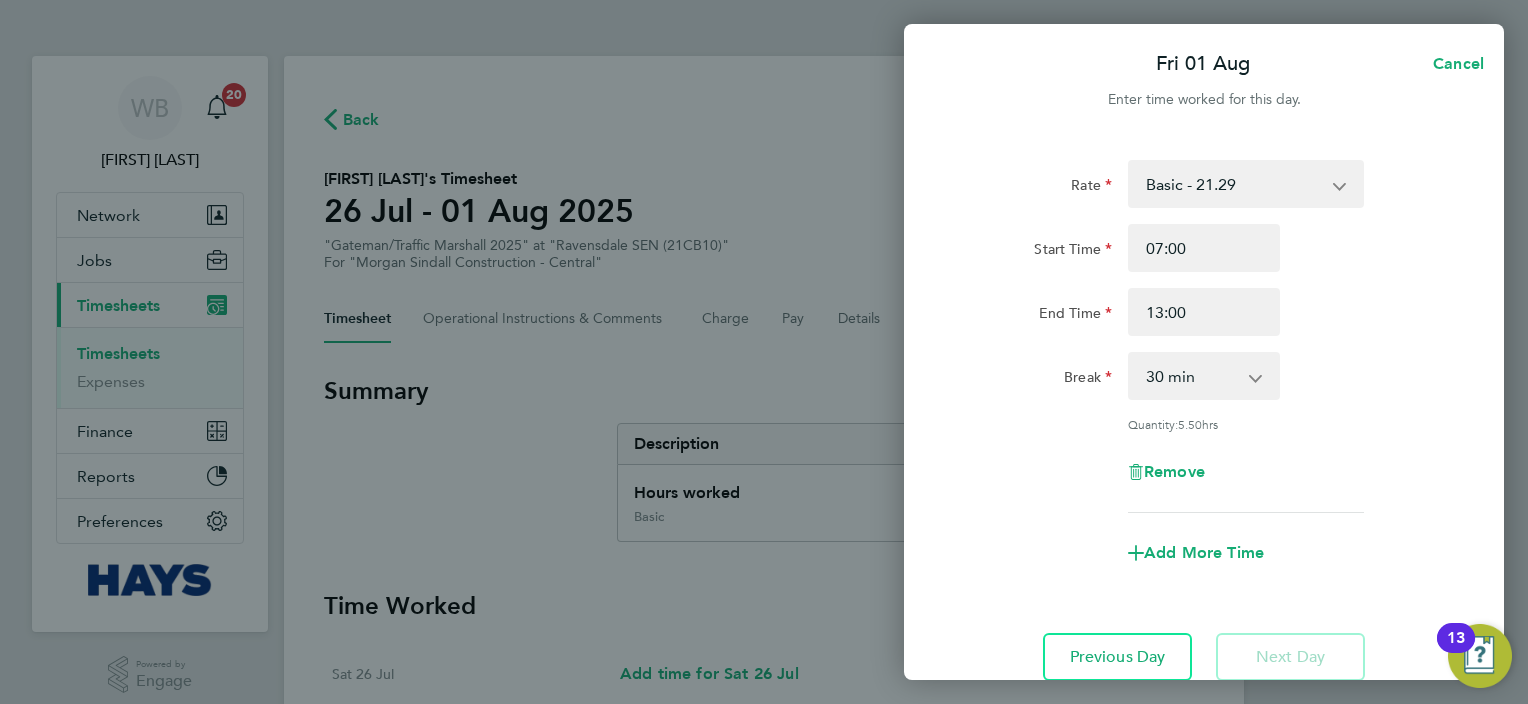 scroll, scrollTop: 150, scrollLeft: 0, axis: vertical 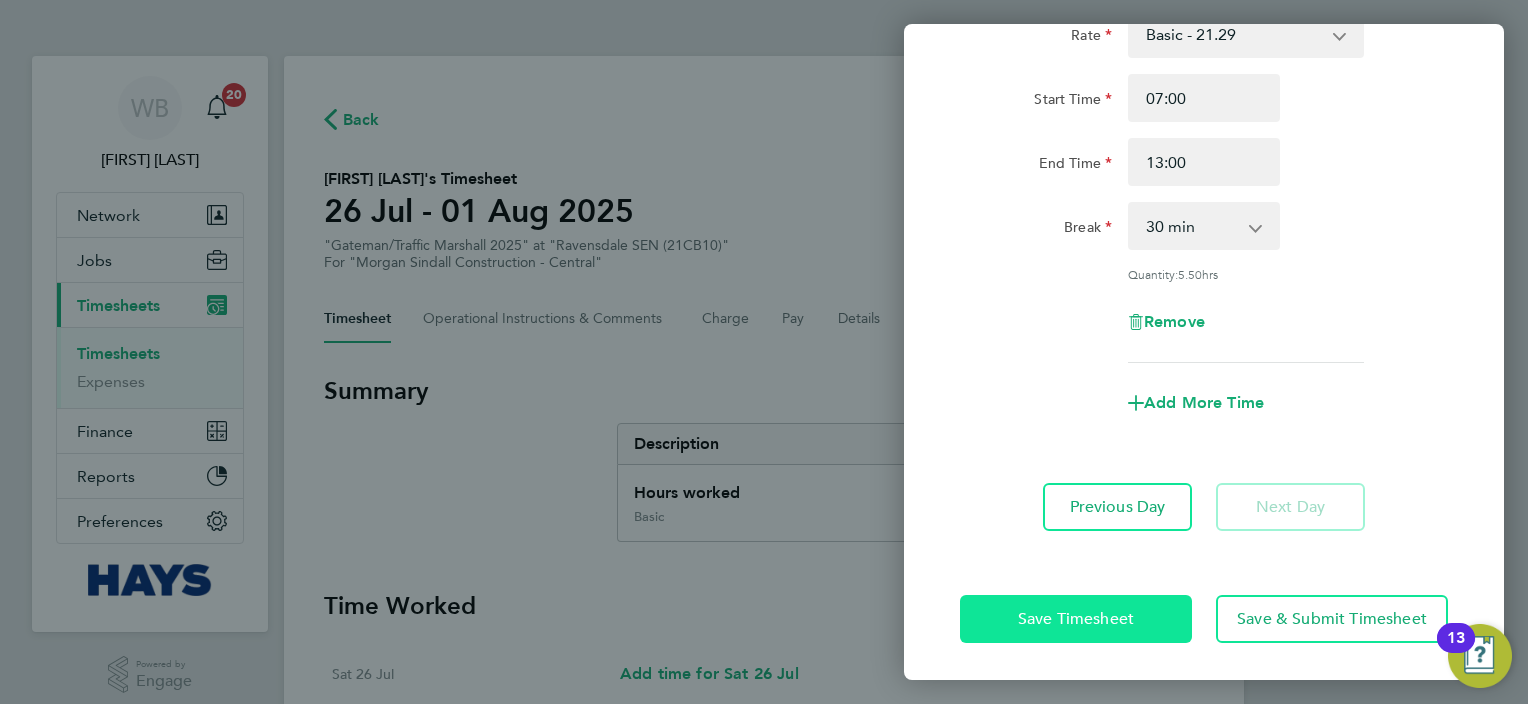 click on "Save Timesheet" 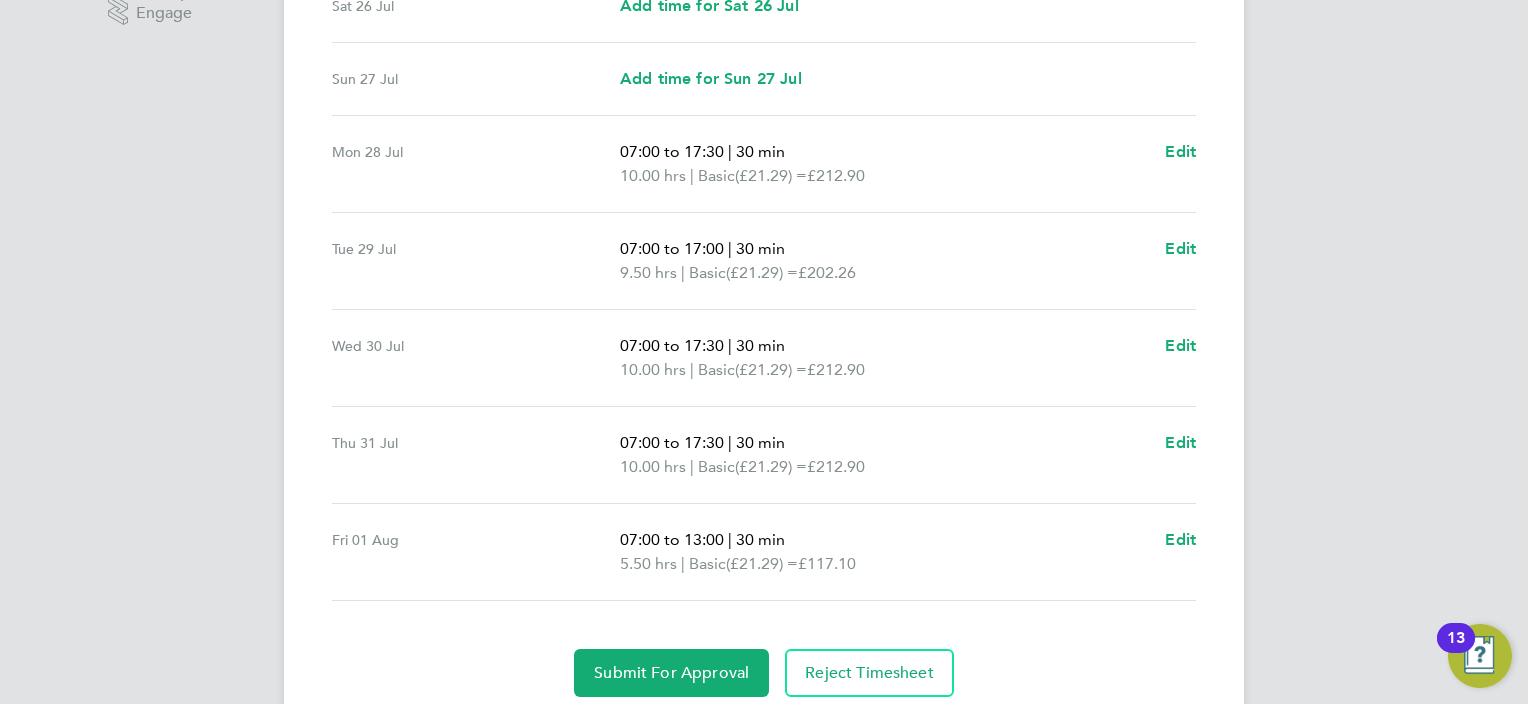 scroll, scrollTop: 700, scrollLeft: 0, axis: vertical 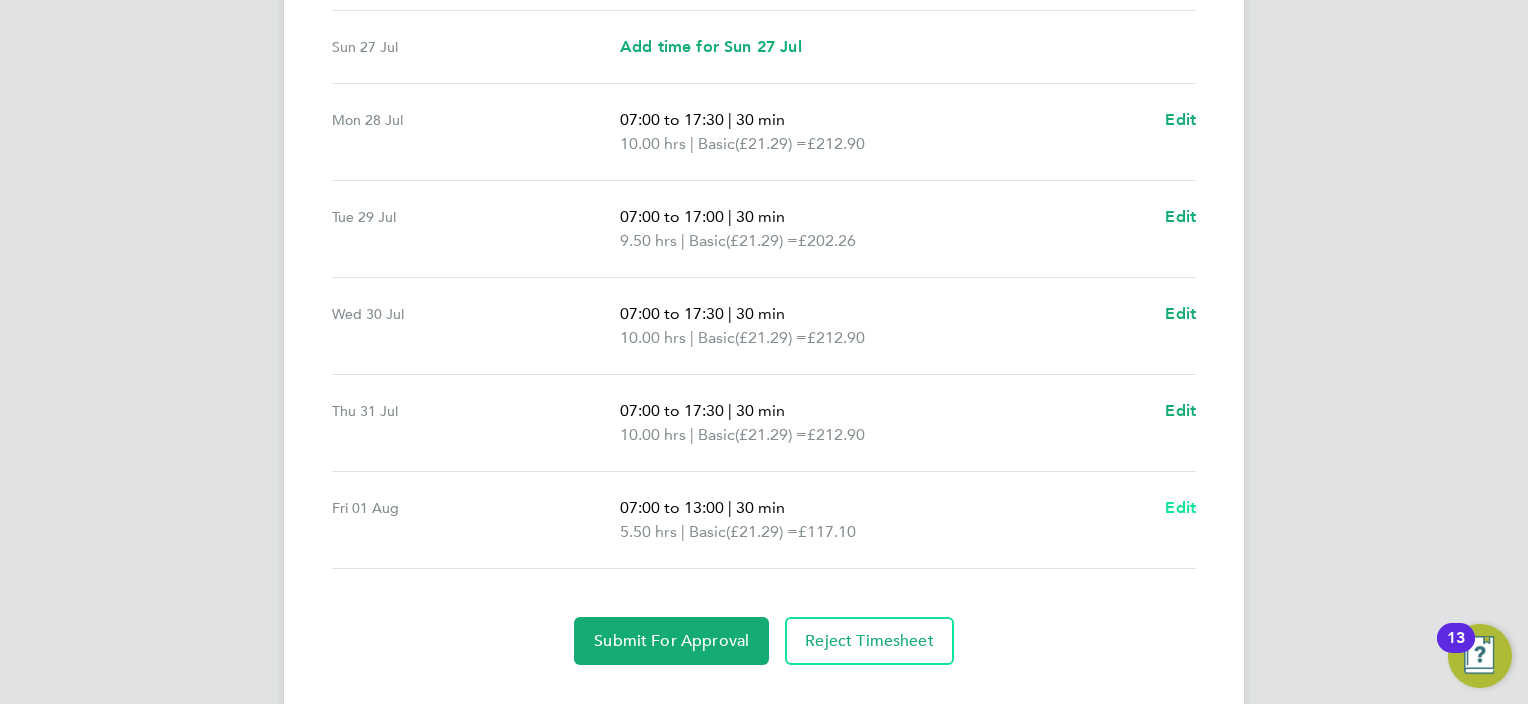 click on "Edit" at bounding box center (1180, 507) 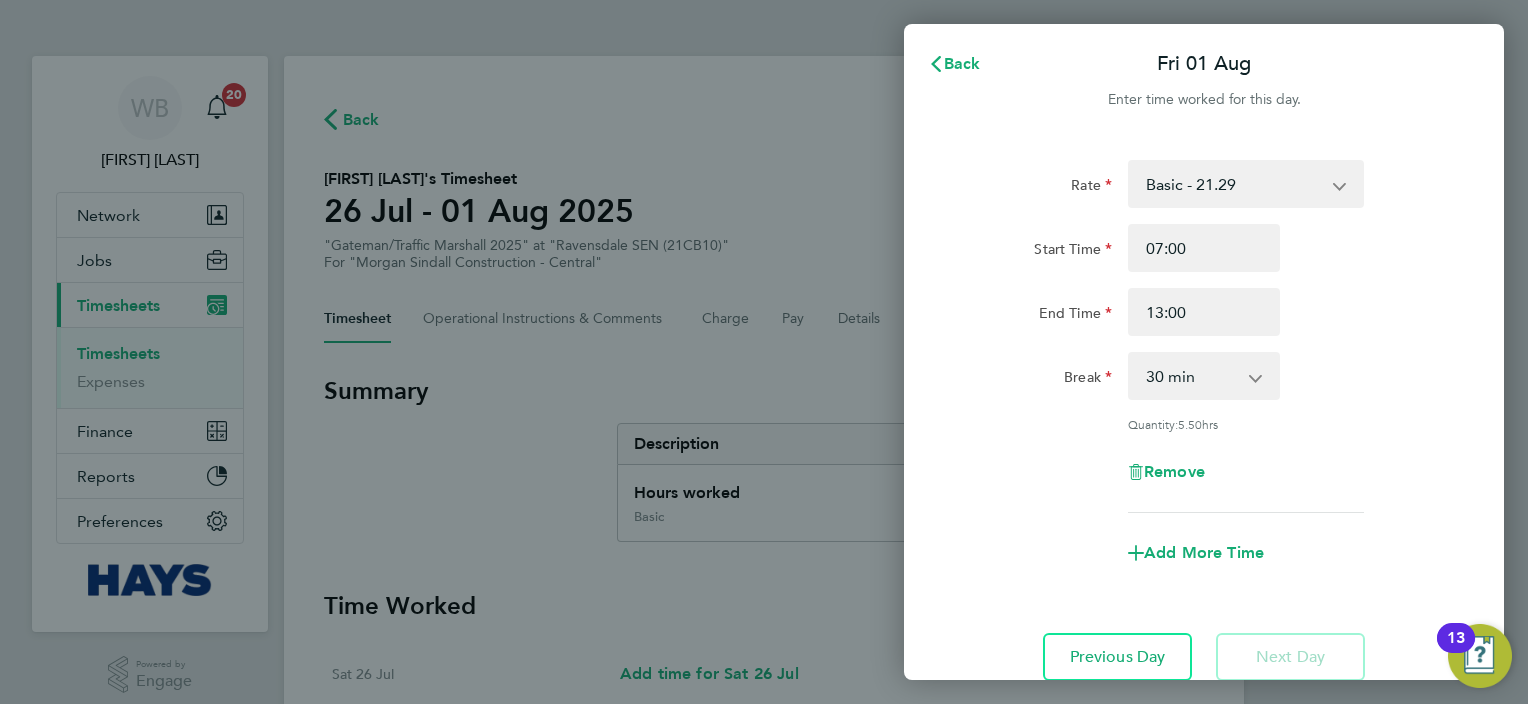 scroll, scrollTop: 0, scrollLeft: 0, axis: both 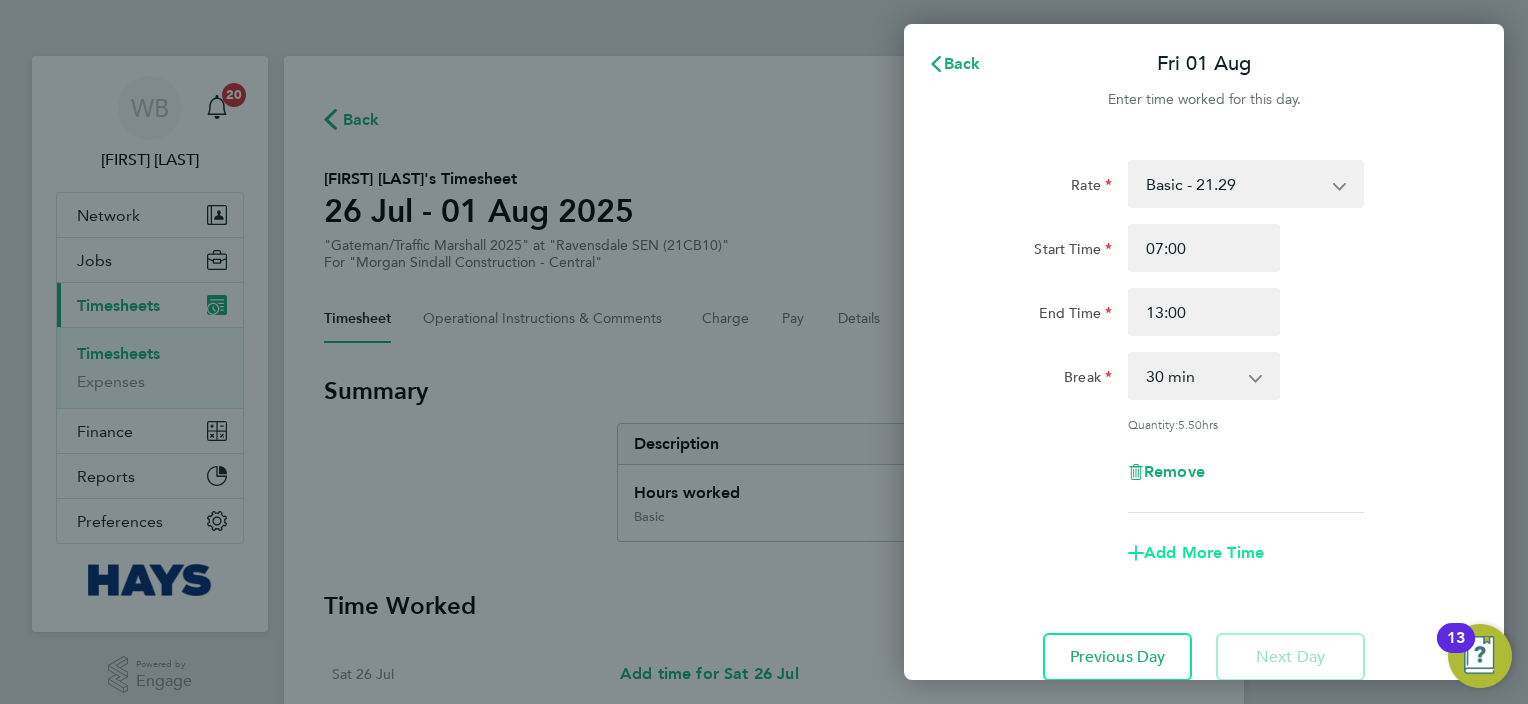 click on "Add More Time" 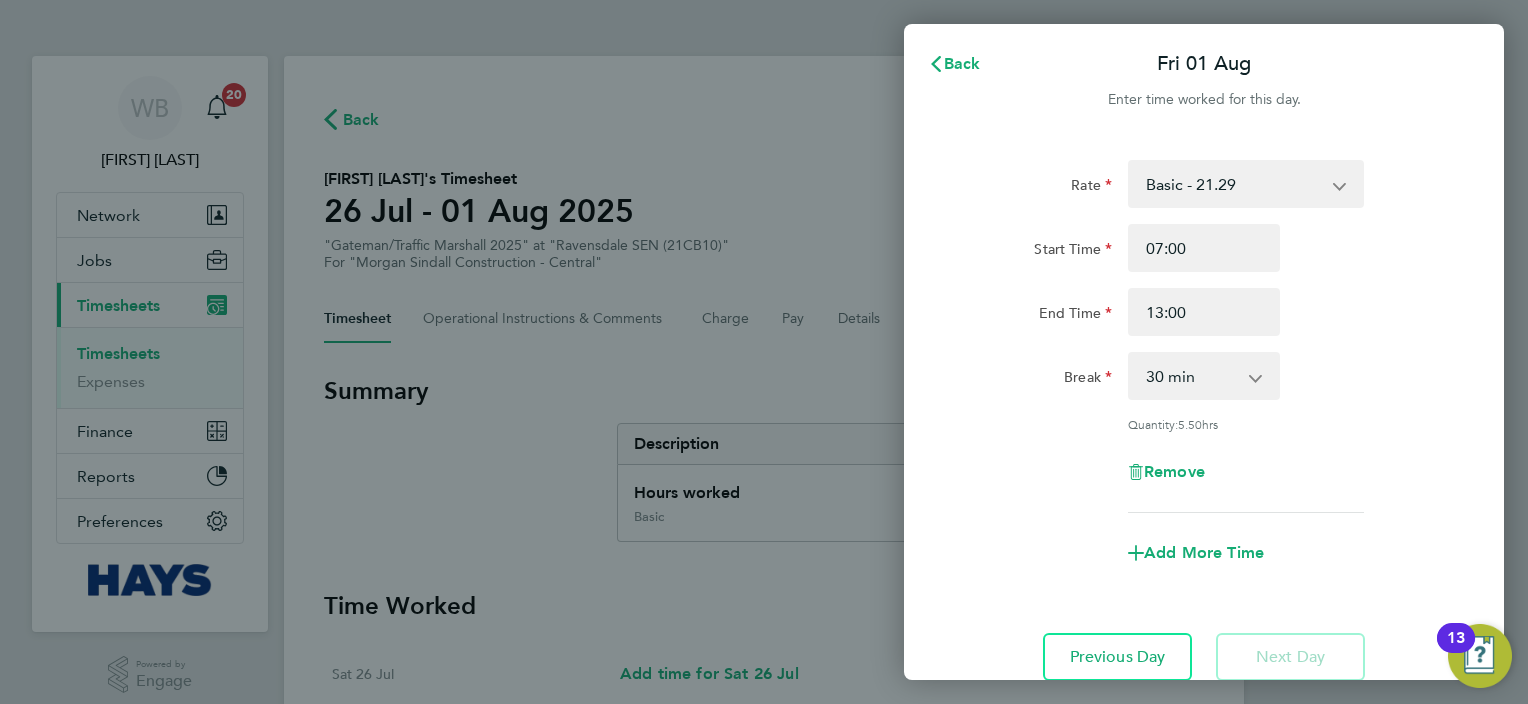 select on "null" 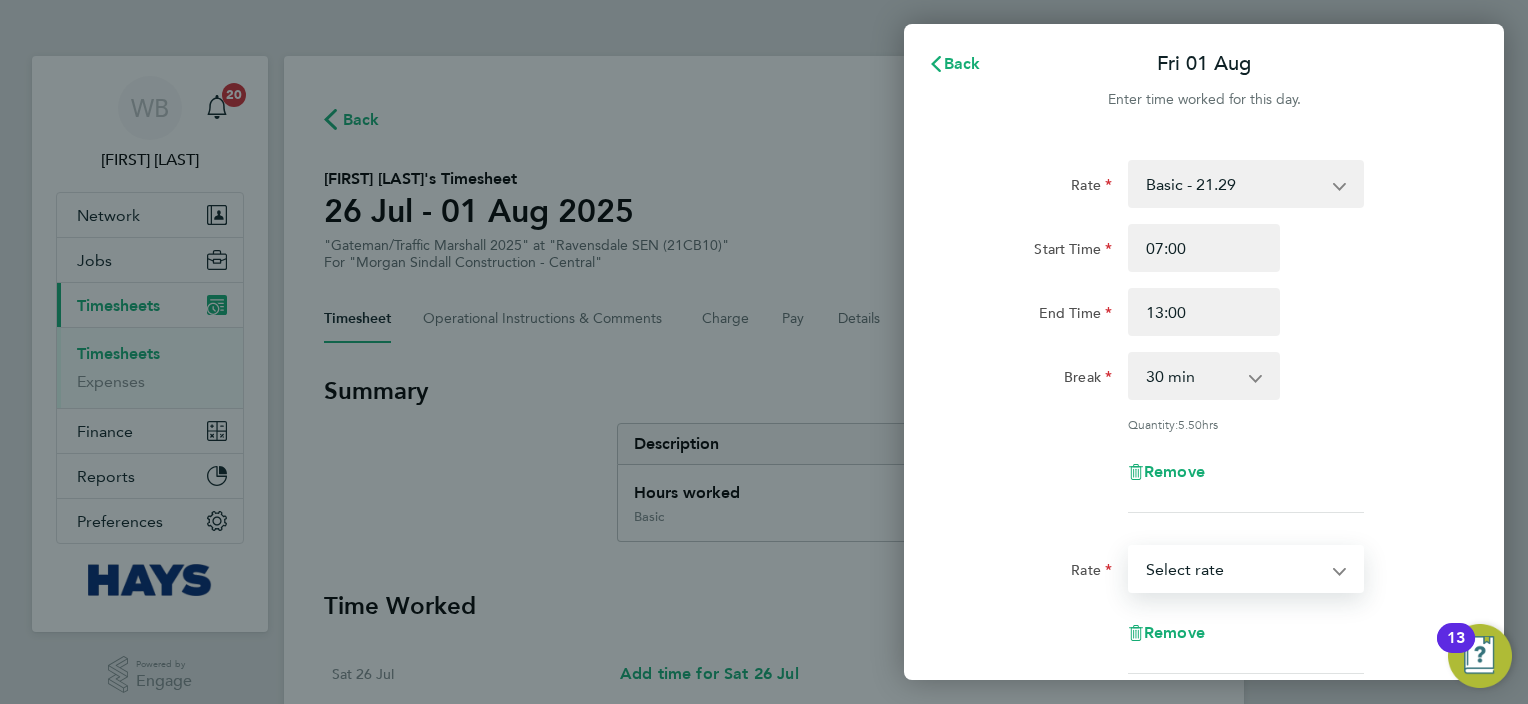 click on "Basic - 21.29   Weekday OT 45h+ - 31.01   Sat first 4h - 31.01   Sat after 4h - 40.48   Sunday - 40.48   Bank Holiday - 40.48   Select rate" at bounding box center [1234, 569] 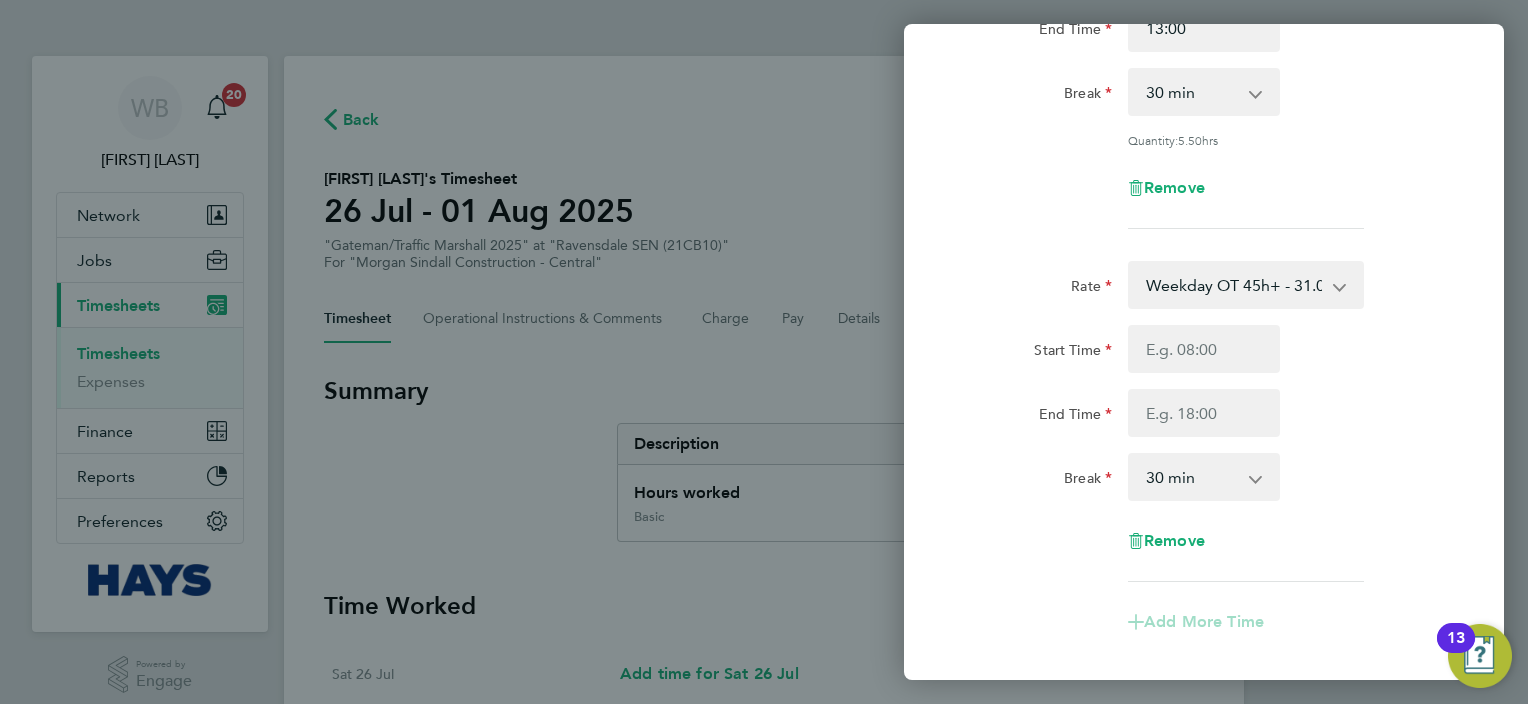 scroll, scrollTop: 300, scrollLeft: 0, axis: vertical 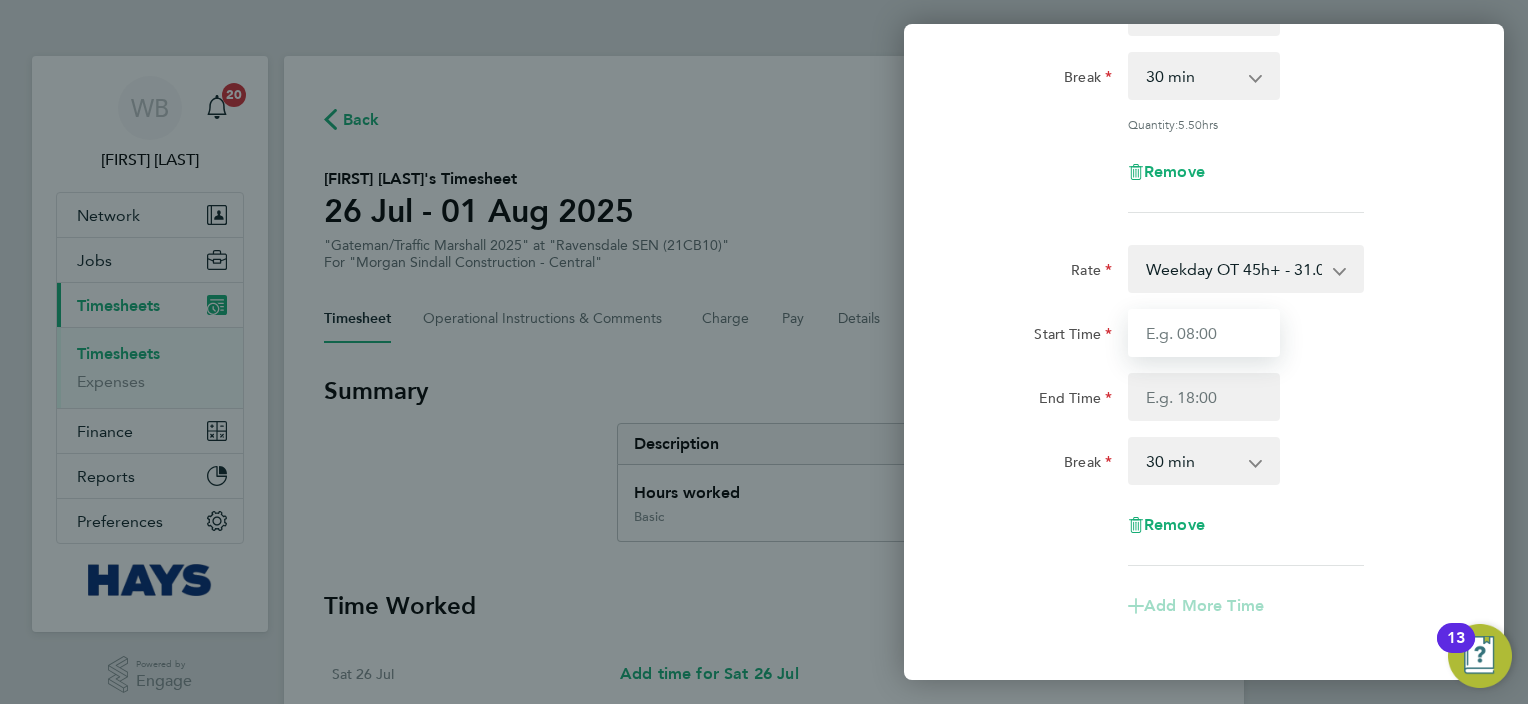 click on "Start Time" at bounding box center [1204, 333] 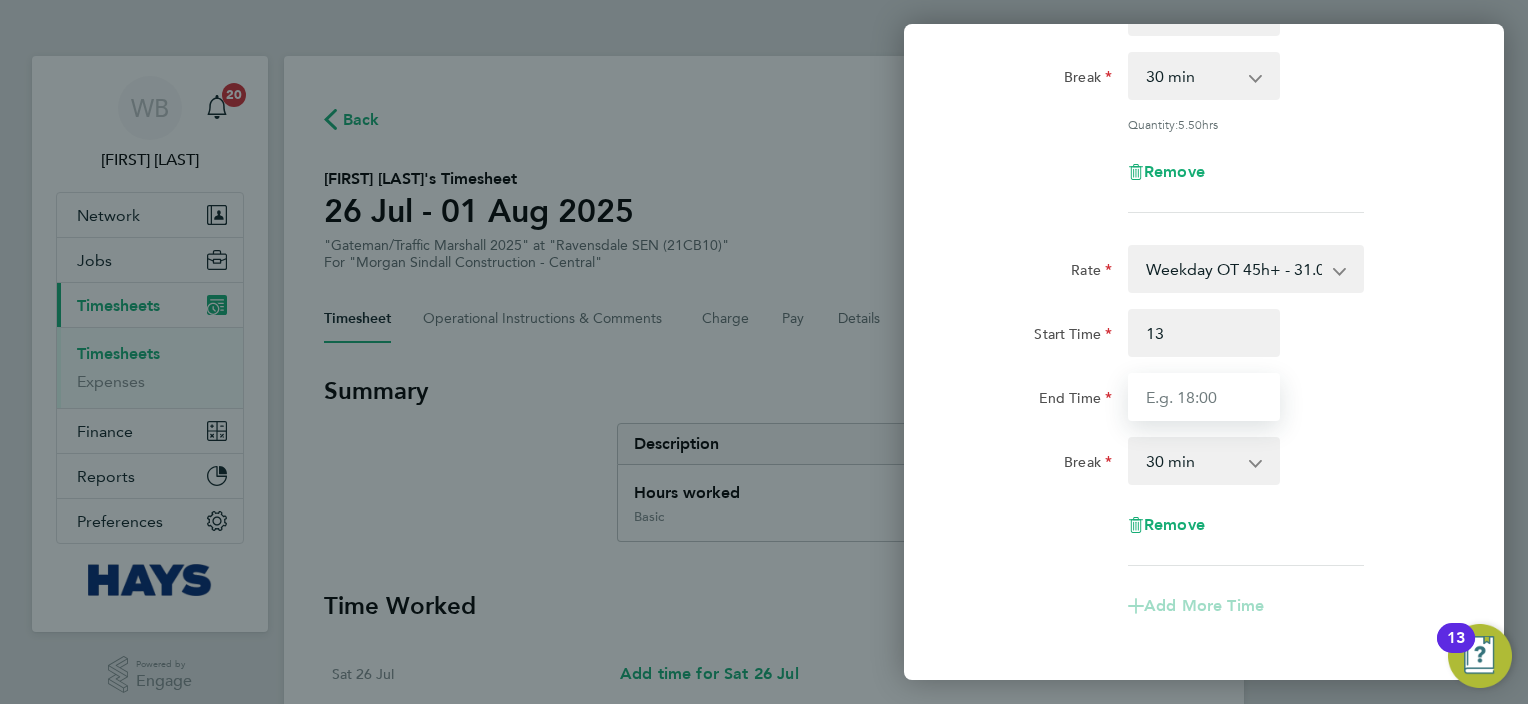 type on "13:00" 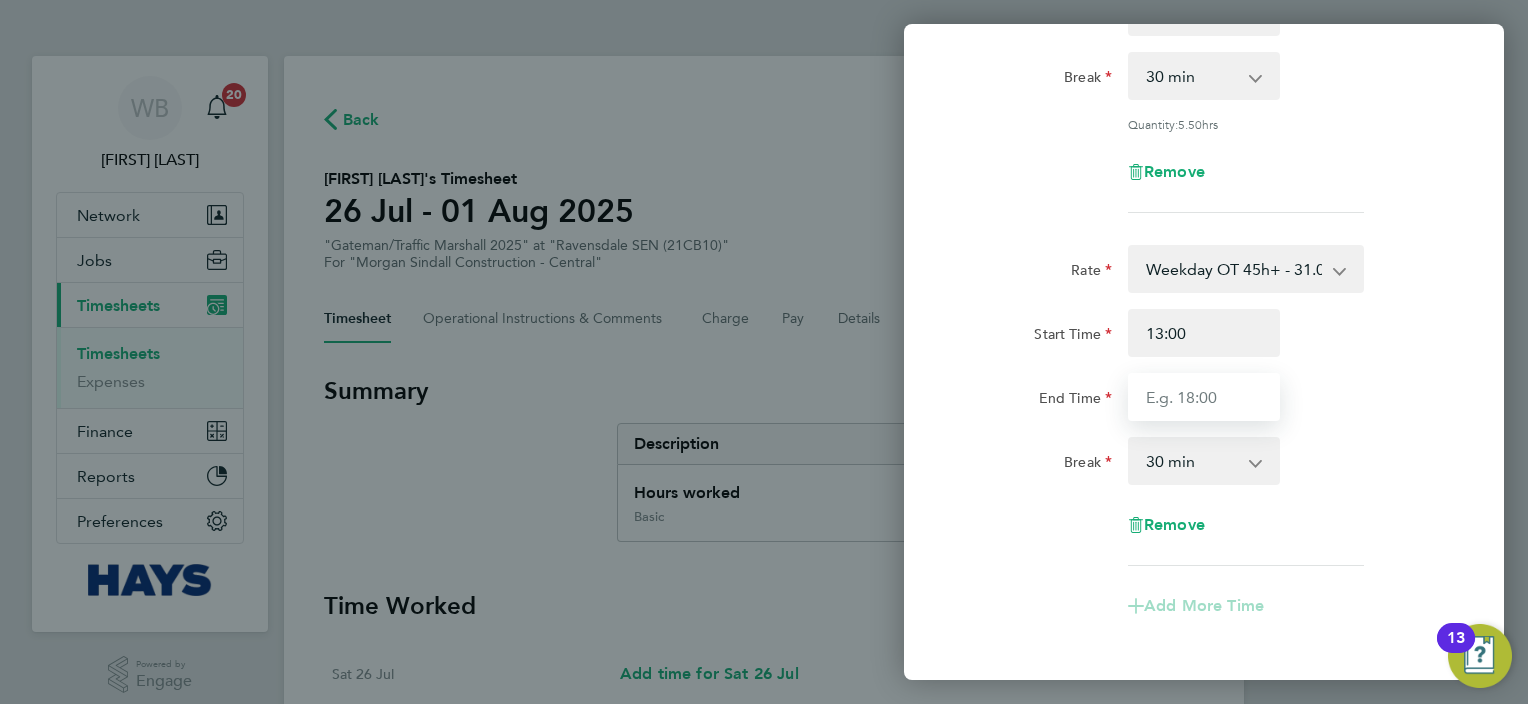 click on "End Time" at bounding box center [1204, 397] 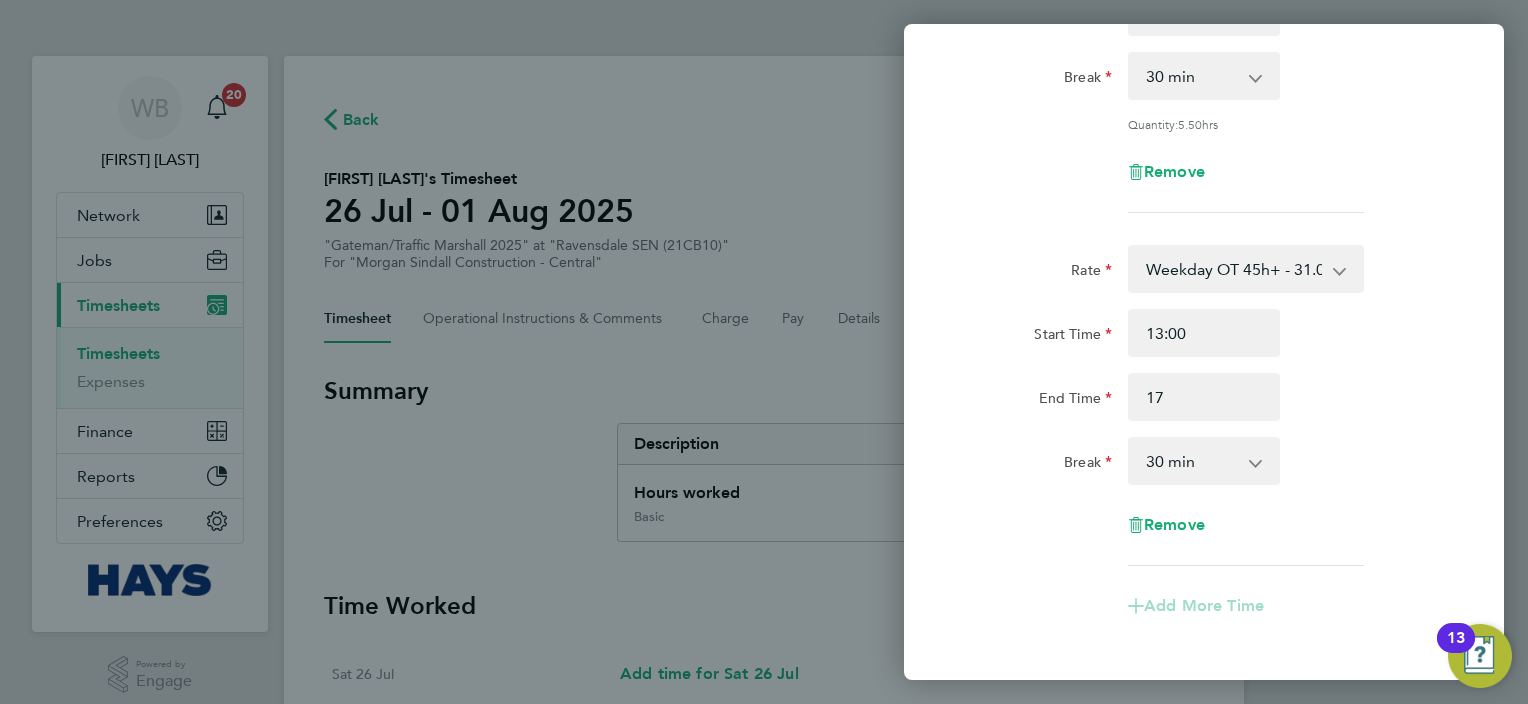 type on "17:00" 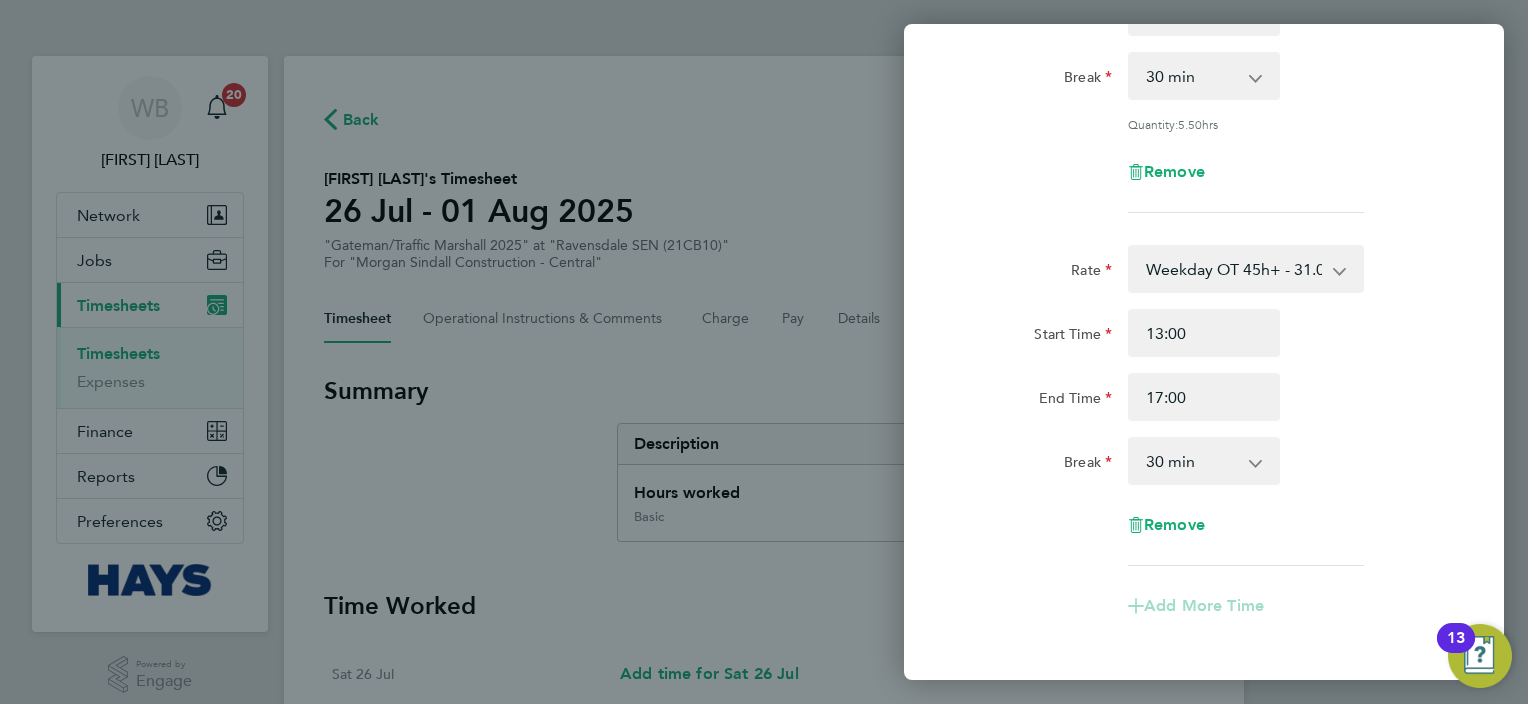 click on "0 min   15 min   30 min   45 min   60 min   75 min   90 min" at bounding box center [1192, 461] 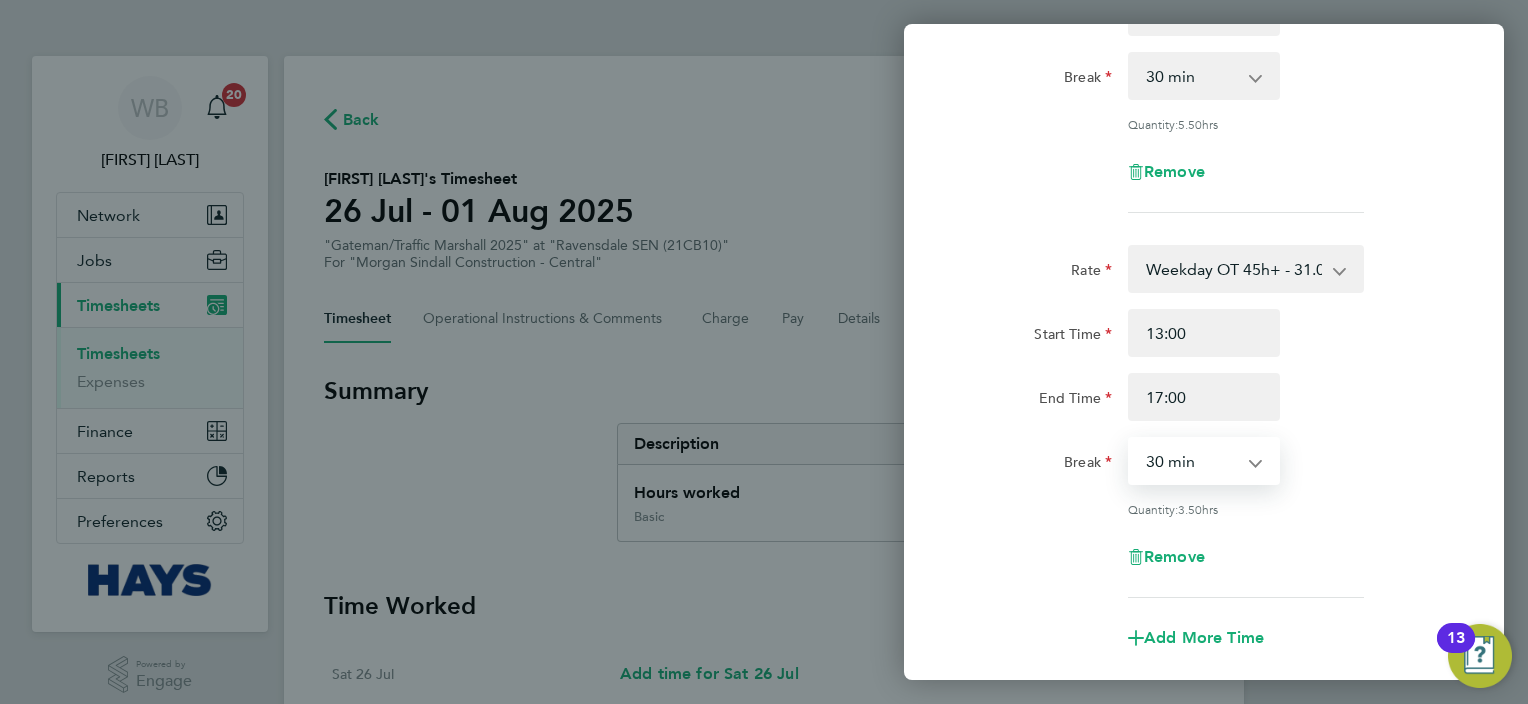 select on "0" 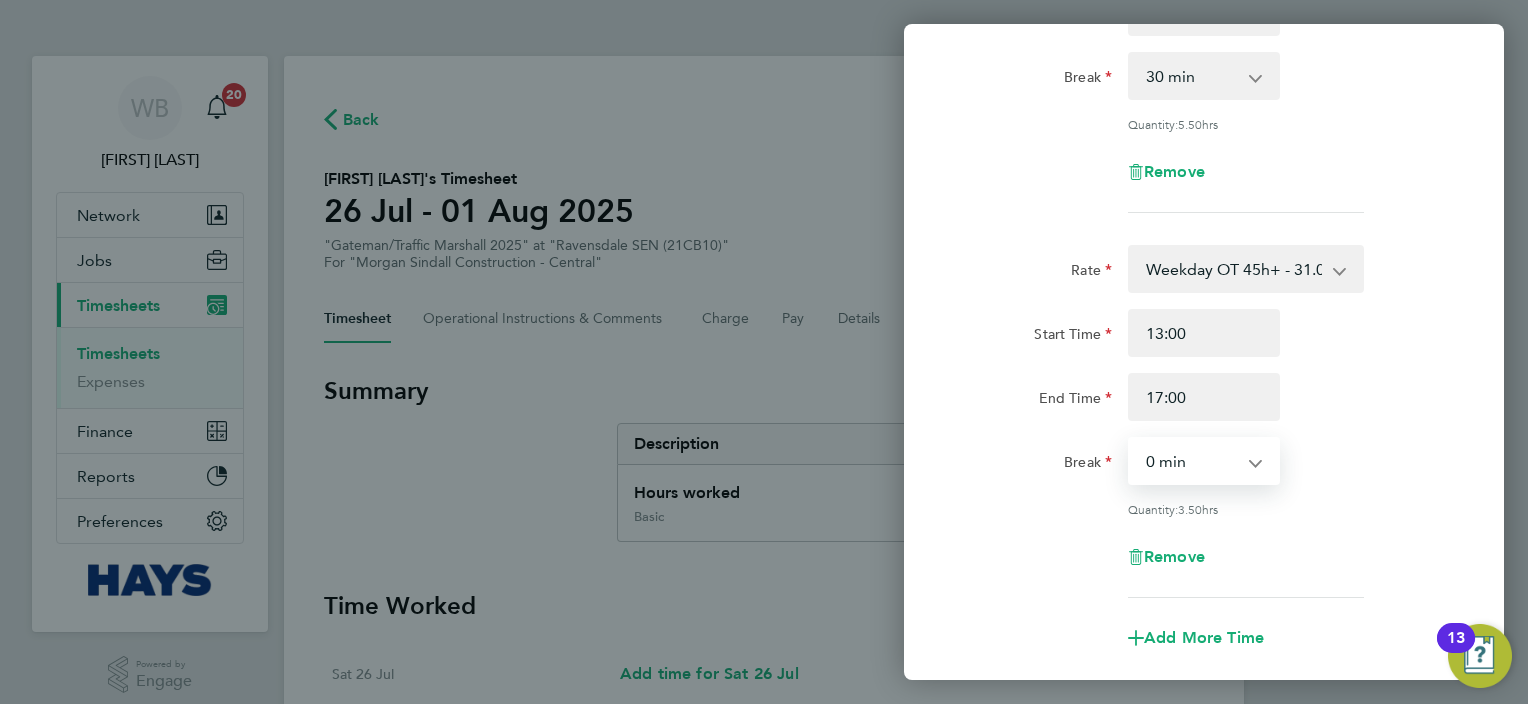 click on "0 min   15 min   30 min   45 min   60 min   75 min   90 min" at bounding box center (1192, 461) 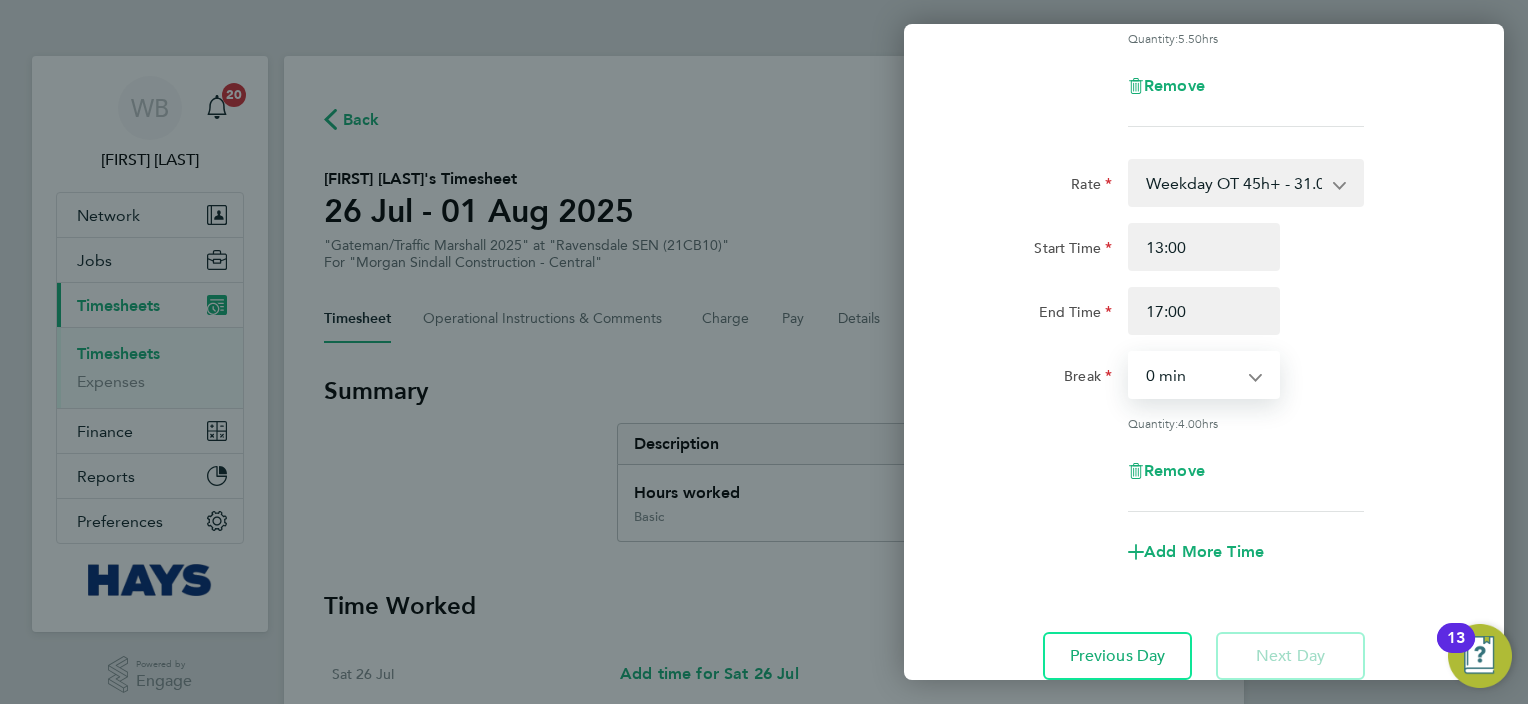 scroll, scrollTop: 533, scrollLeft: 0, axis: vertical 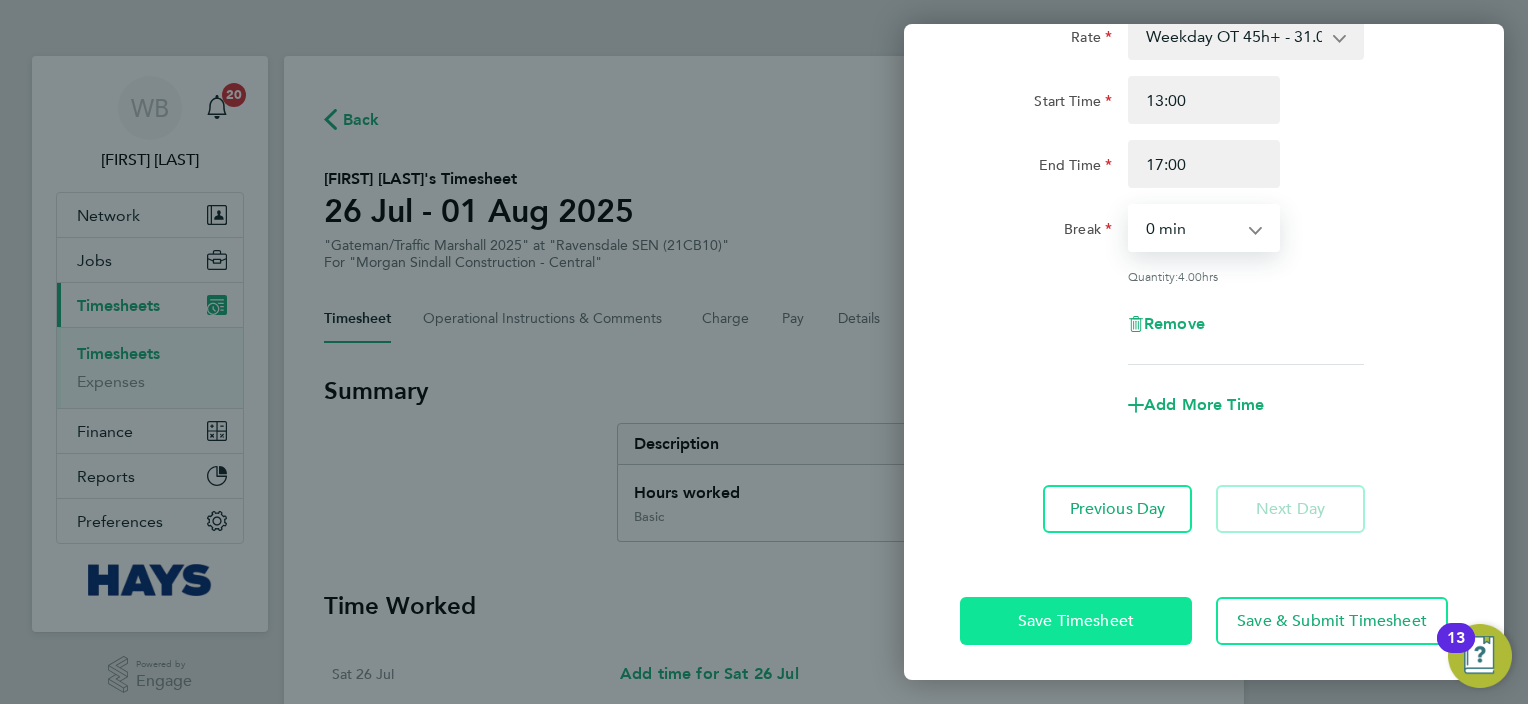 click on "Save Timesheet" 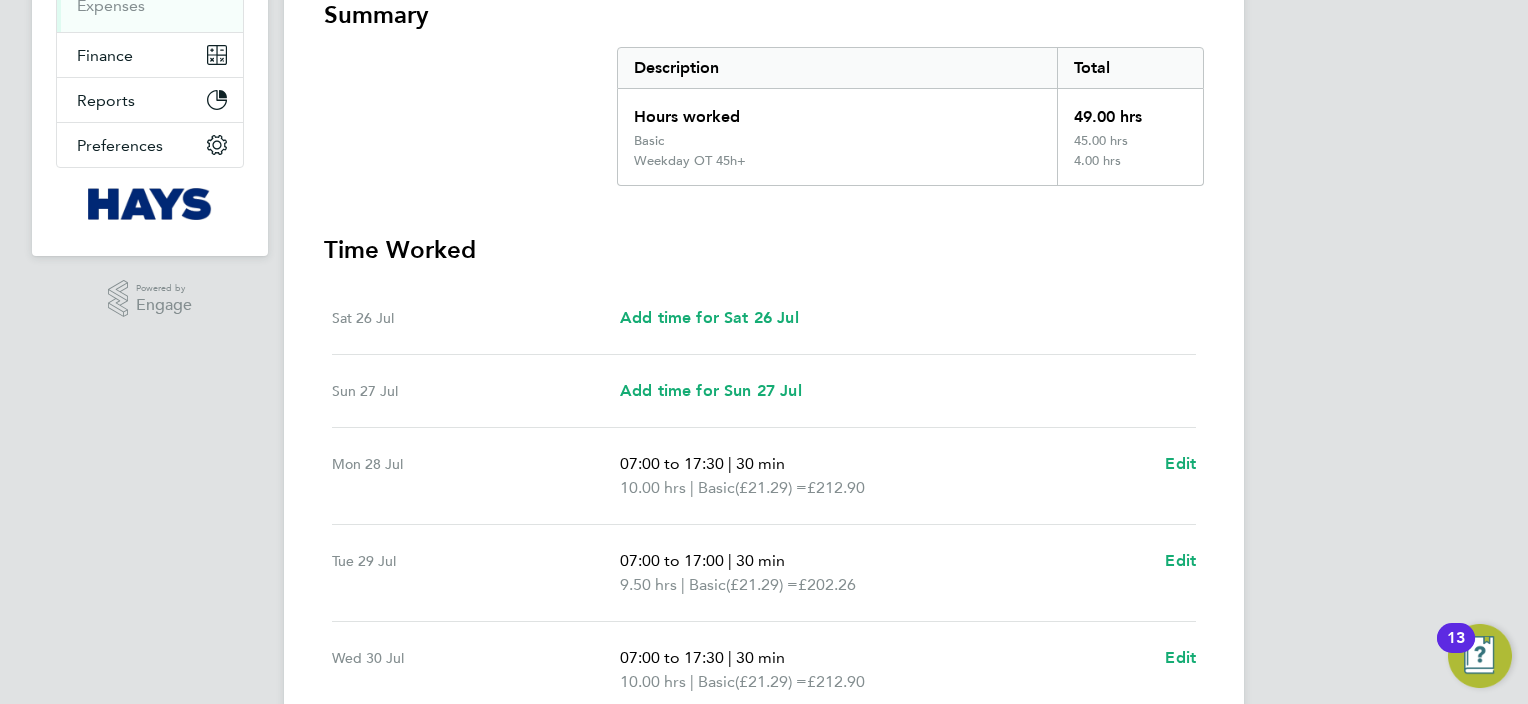 scroll, scrollTop: 400, scrollLeft: 0, axis: vertical 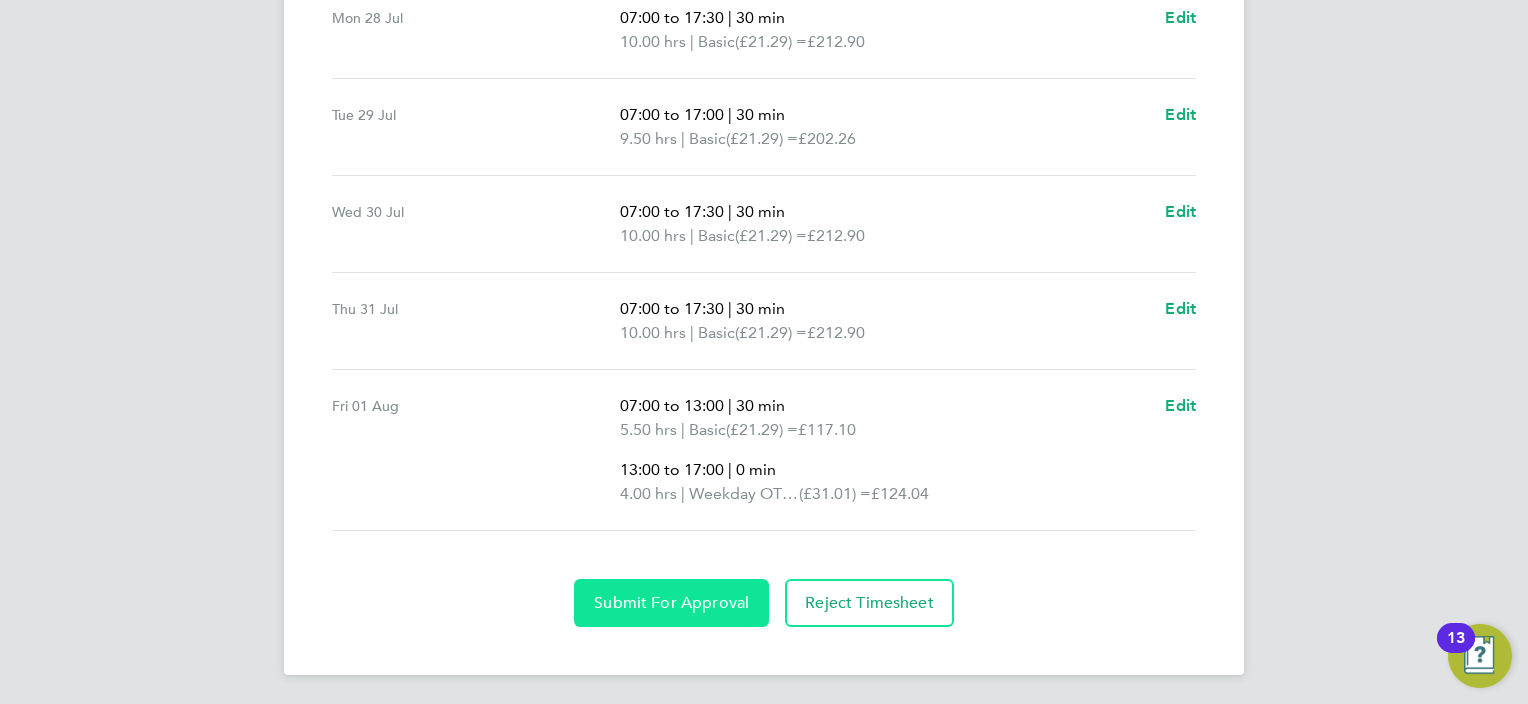 click on "Submit For Approval" 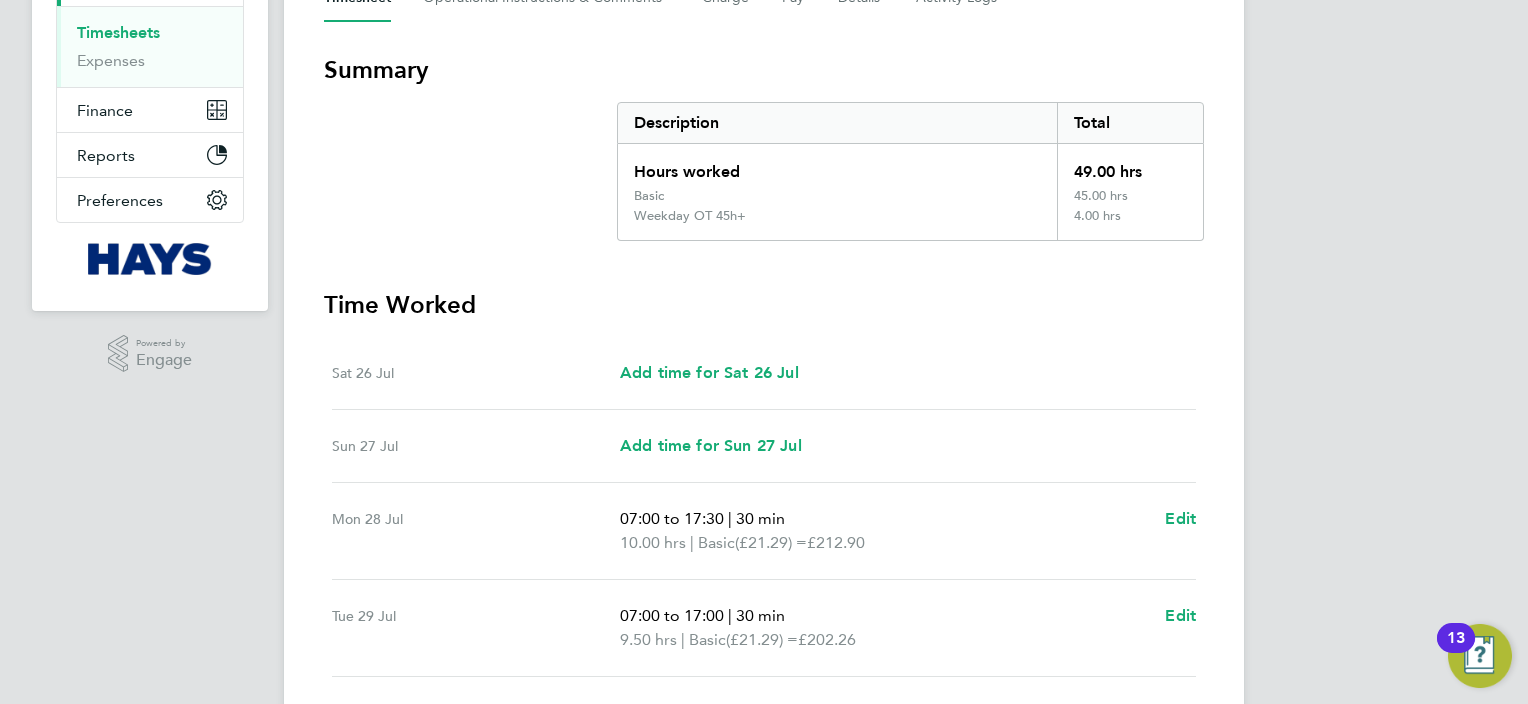 scroll, scrollTop: 221, scrollLeft: 0, axis: vertical 